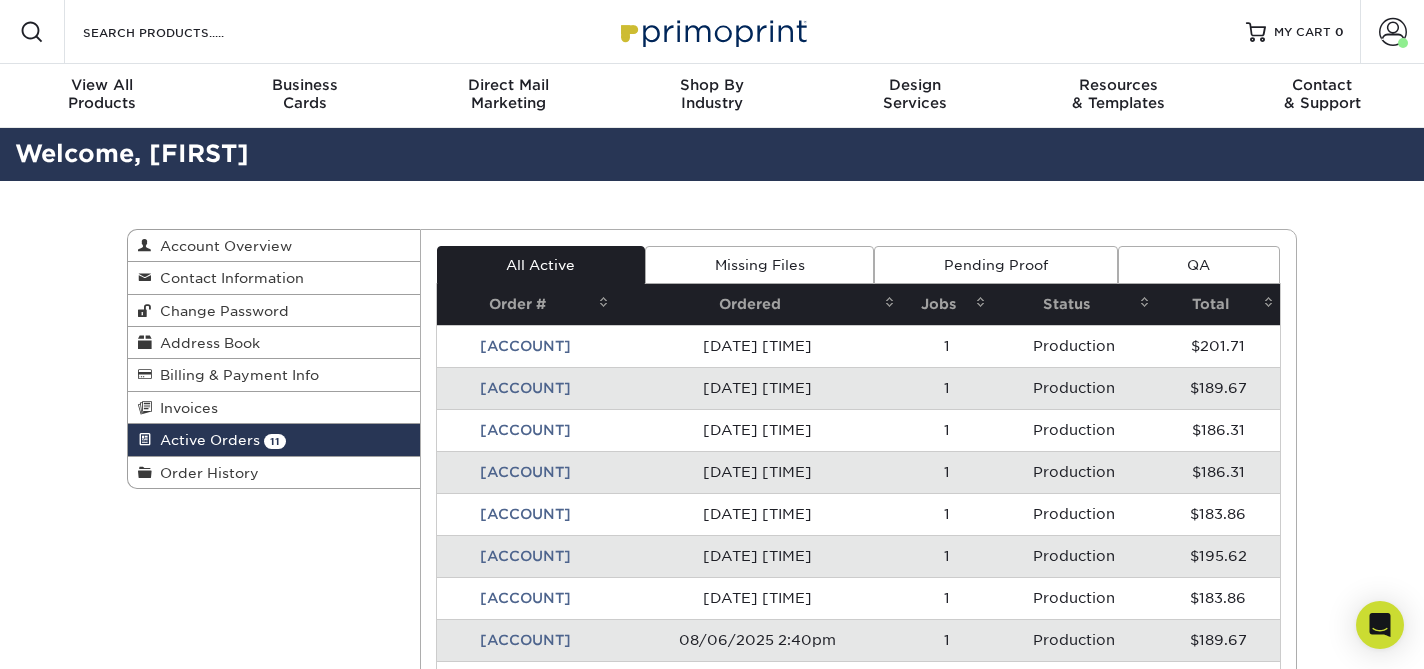 scroll, scrollTop: 23, scrollLeft: 0, axis: vertical 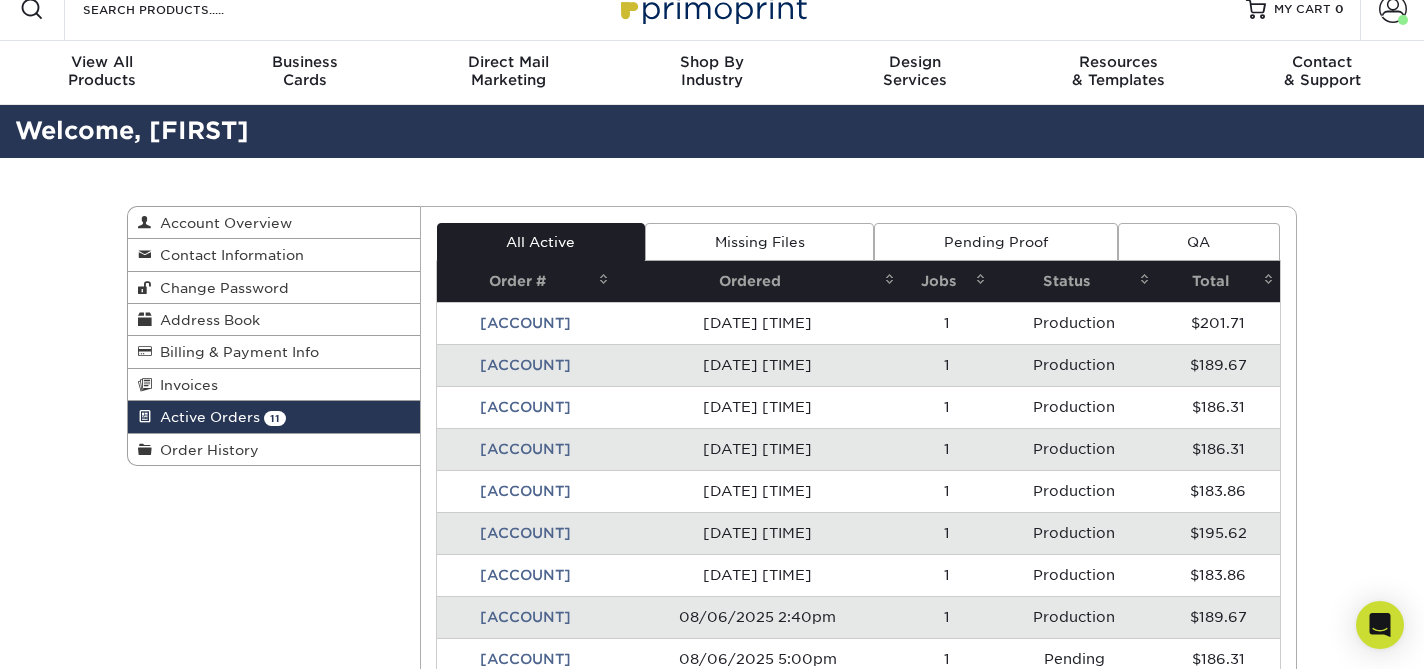 click on "[ACCOUNT]" at bounding box center (526, 323) 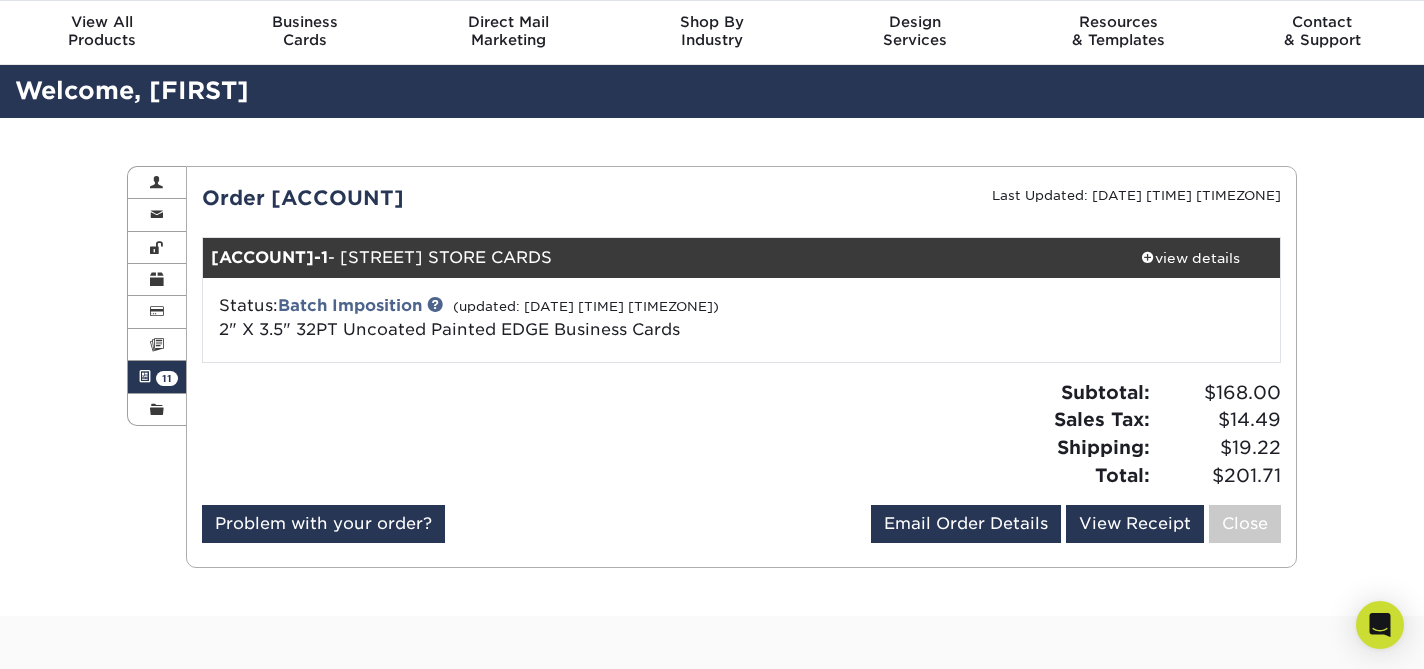 scroll, scrollTop: 64, scrollLeft: 0, axis: vertical 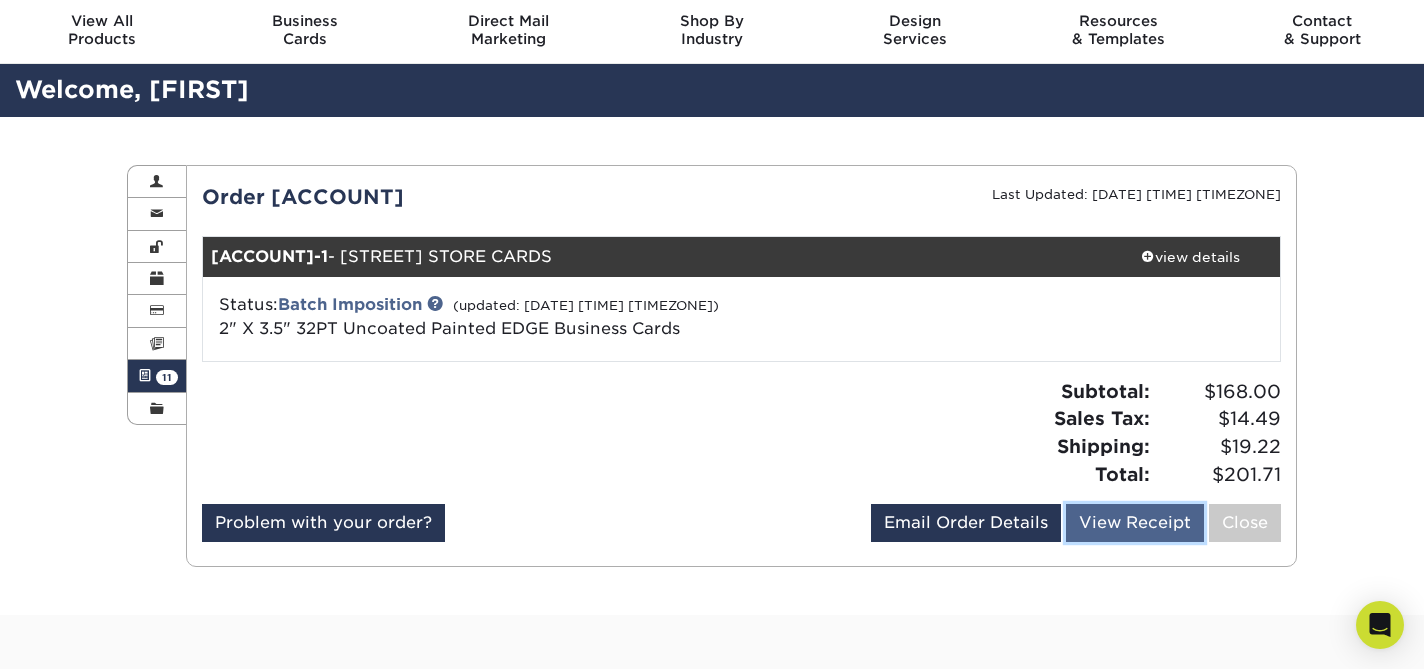 click on "View Receipt" at bounding box center [1135, 523] 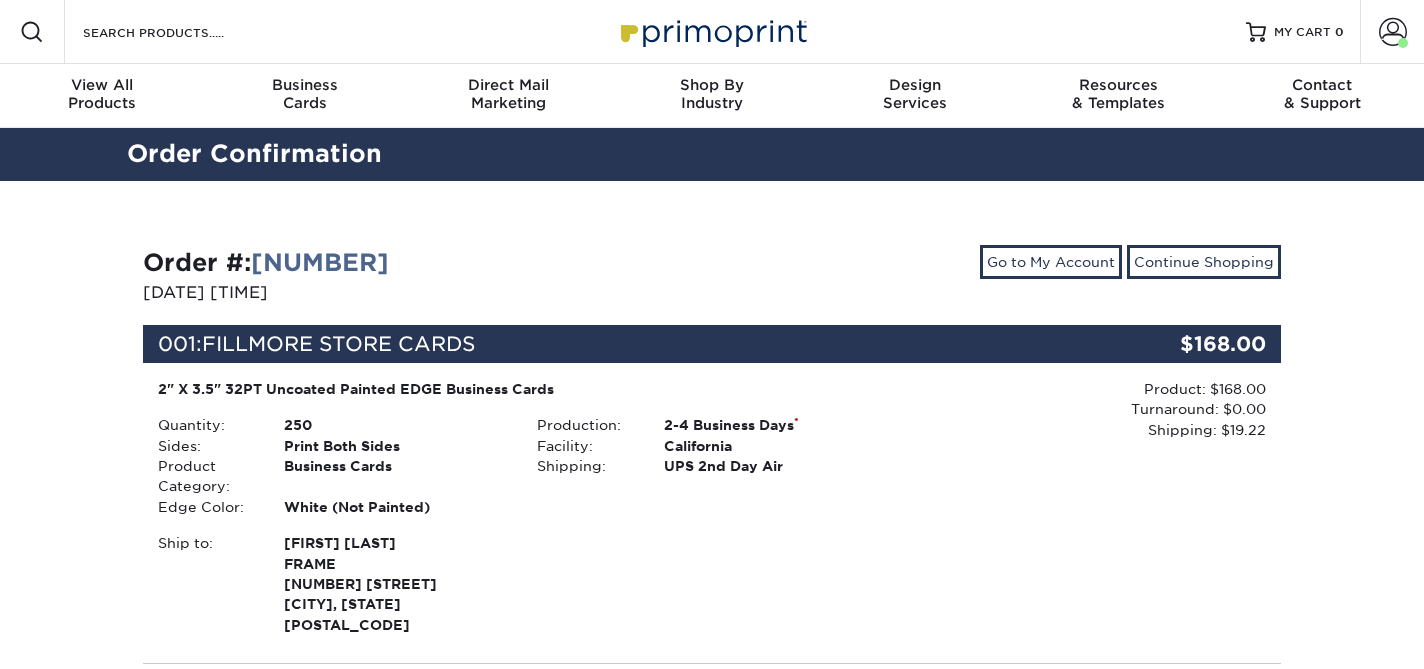 scroll, scrollTop: 0, scrollLeft: 0, axis: both 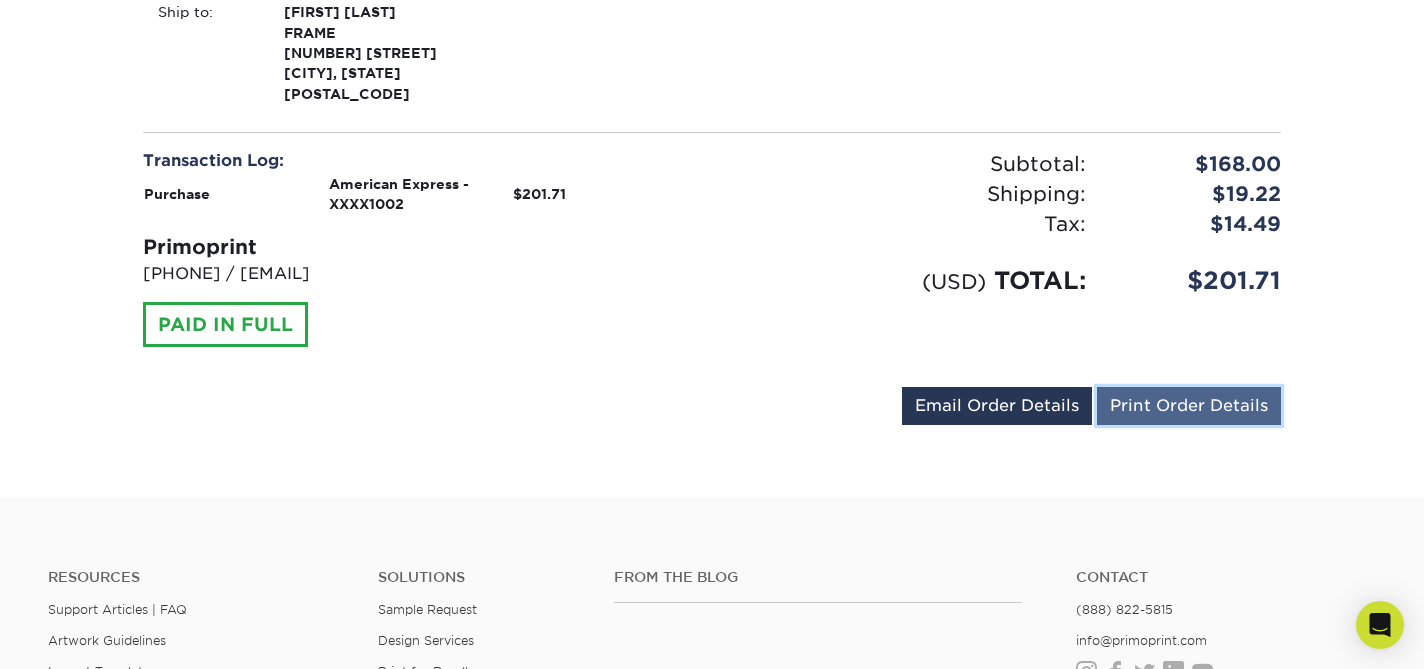 drag, startPoint x: 1185, startPoint y: 393, endPoint x: 673, endPoint y: 95, distance: 592.4086 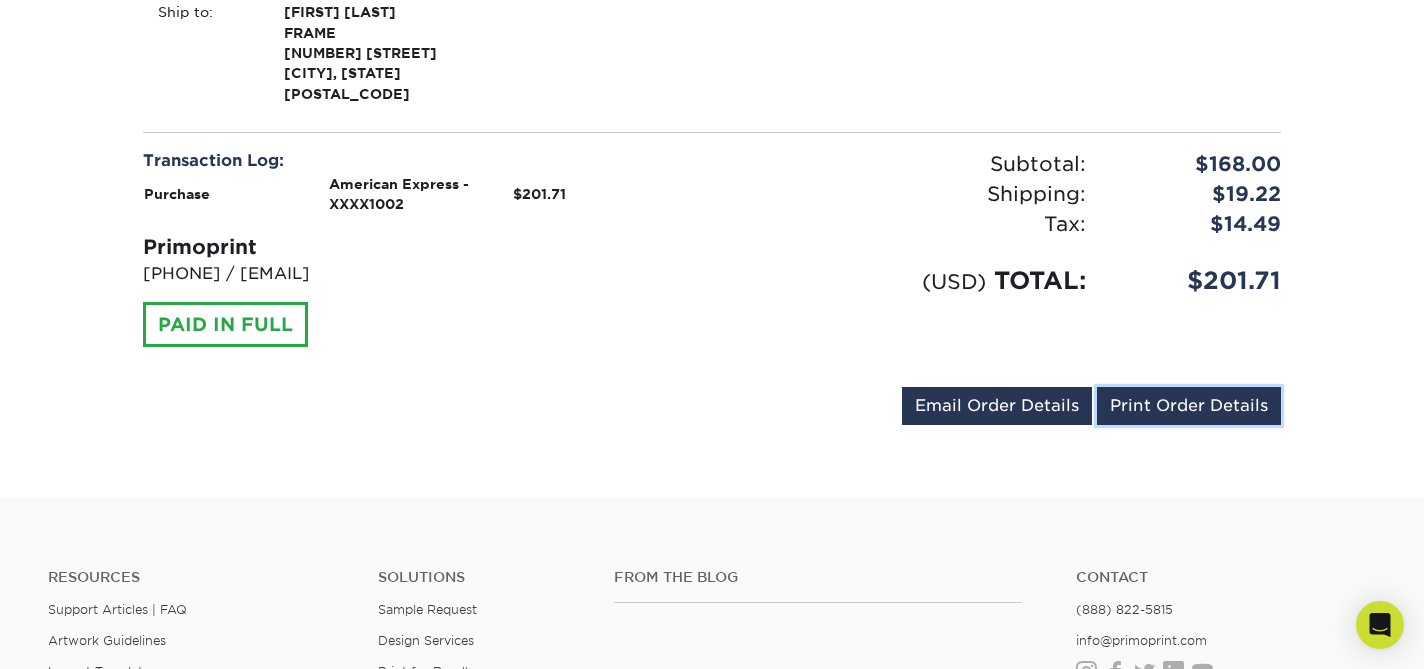 click on "Print Order Details" at bounding box center [1189, 406] 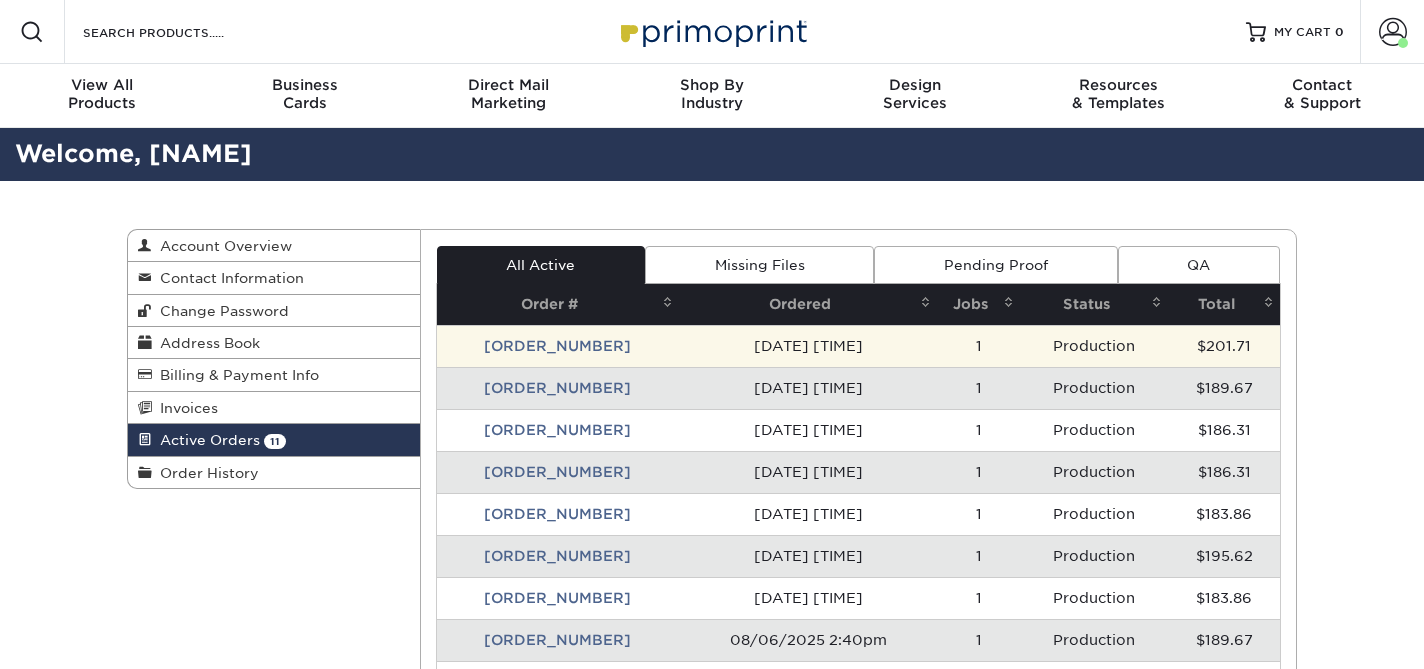 scroll, scrollTop: 0, scrollLeft: 0, axis: both 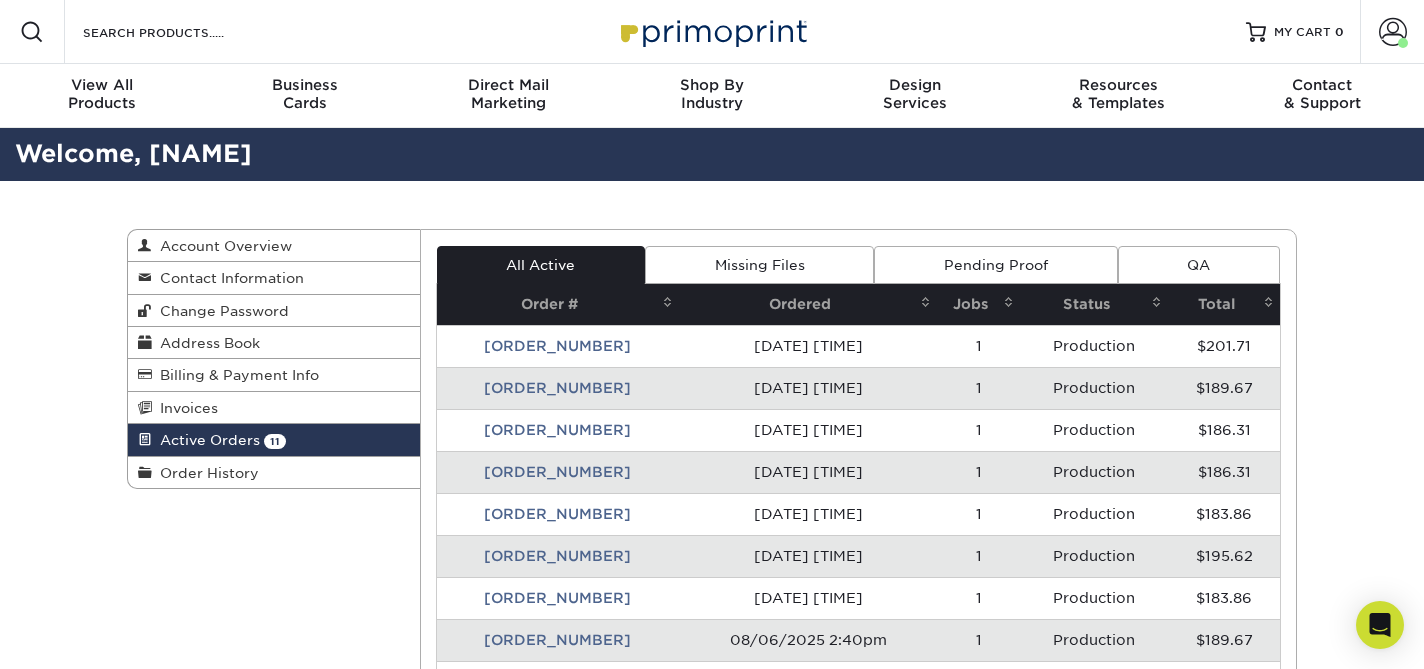 click on "[TRACKING_NUMBER]" at bounding box center [558, 388] 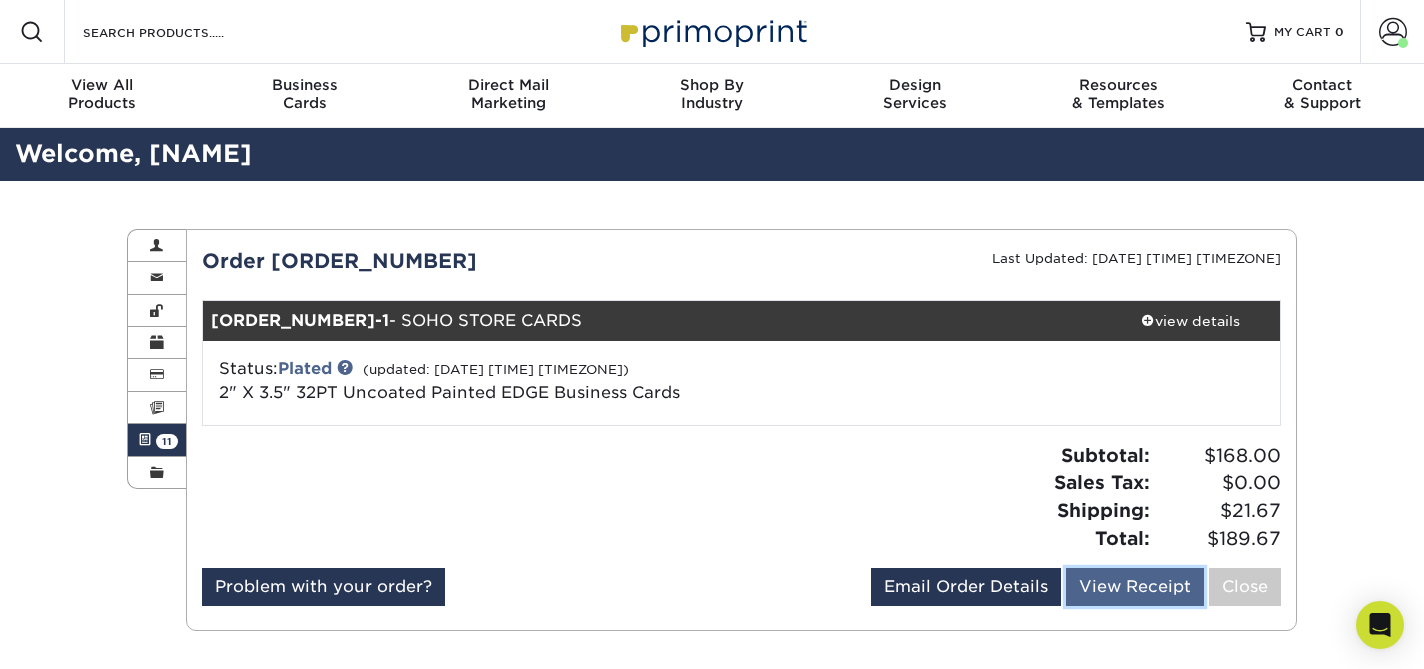 click on "View Receipt" at bounding box center [1135, 587] 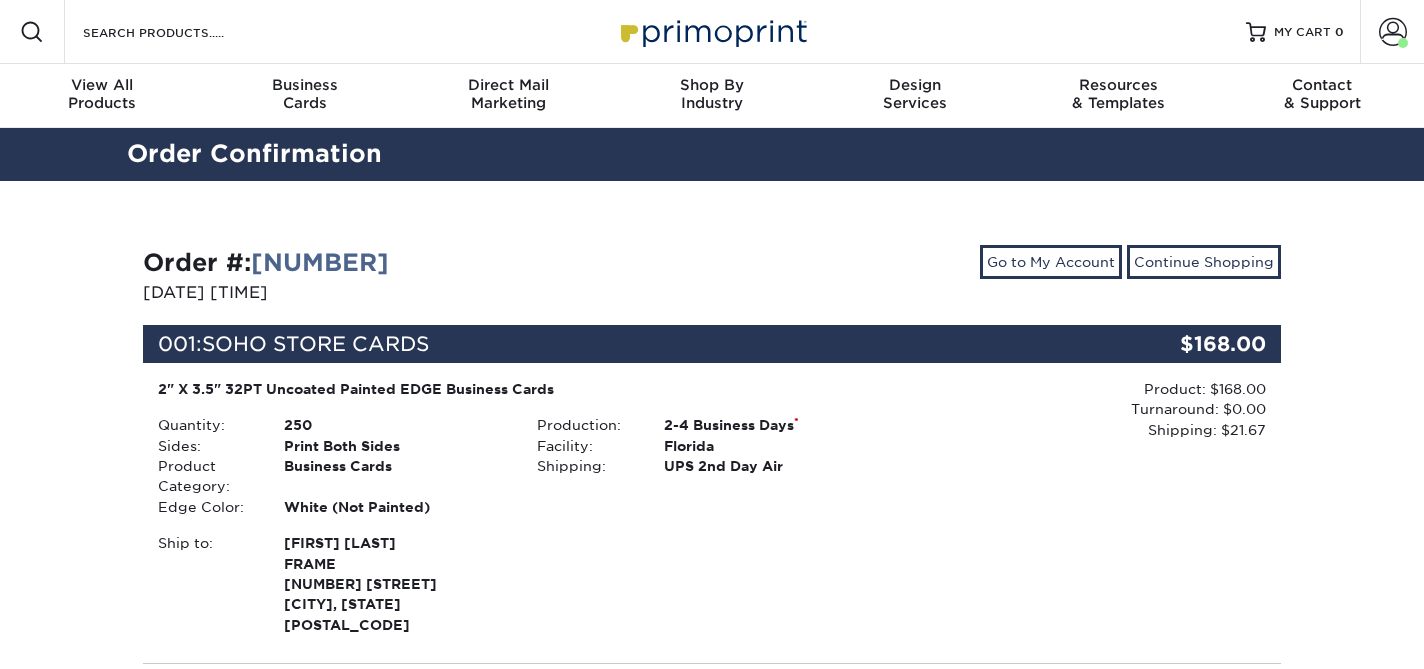 scroll, scrollTop: 0, scrollLeft: 0, axis: both 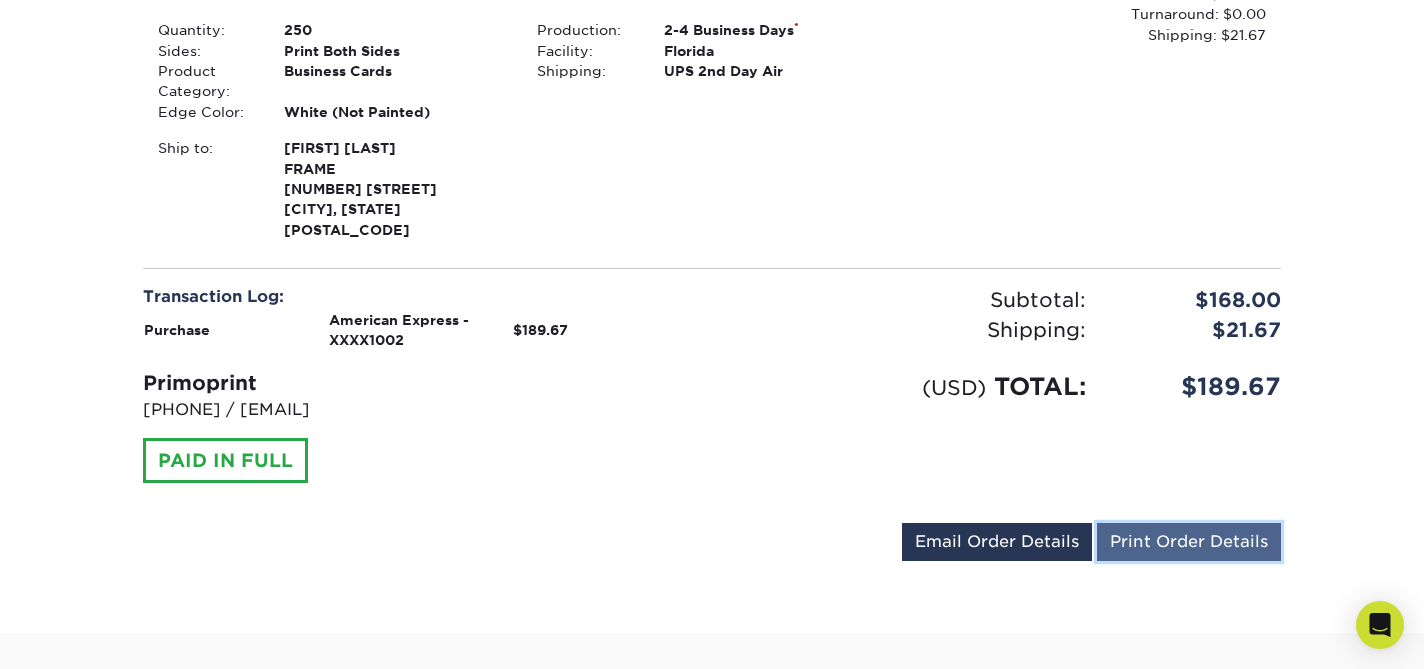 drag, startPoint x: 1216, startPoint y: 520, endPoint x: 1111, endPoint y: 515, distance: 105.11898 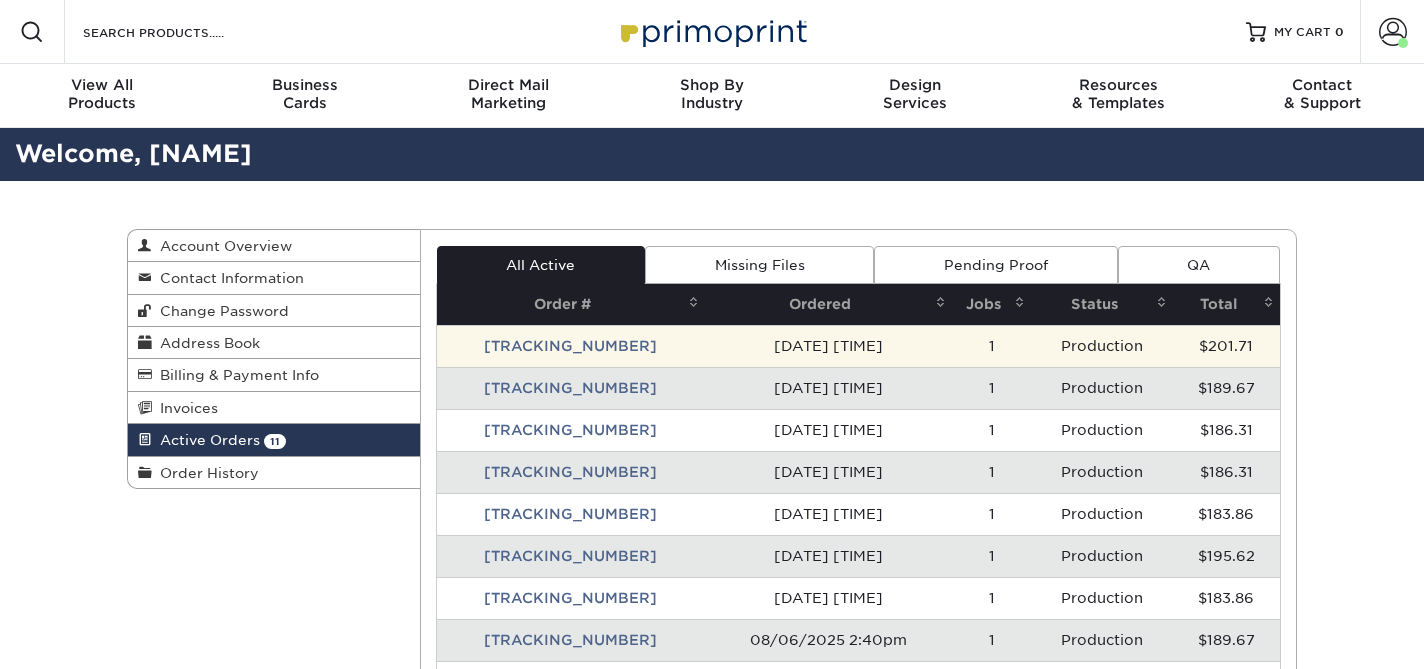scroll, scrollTop: 0, scrollLeft: 0, axis: both 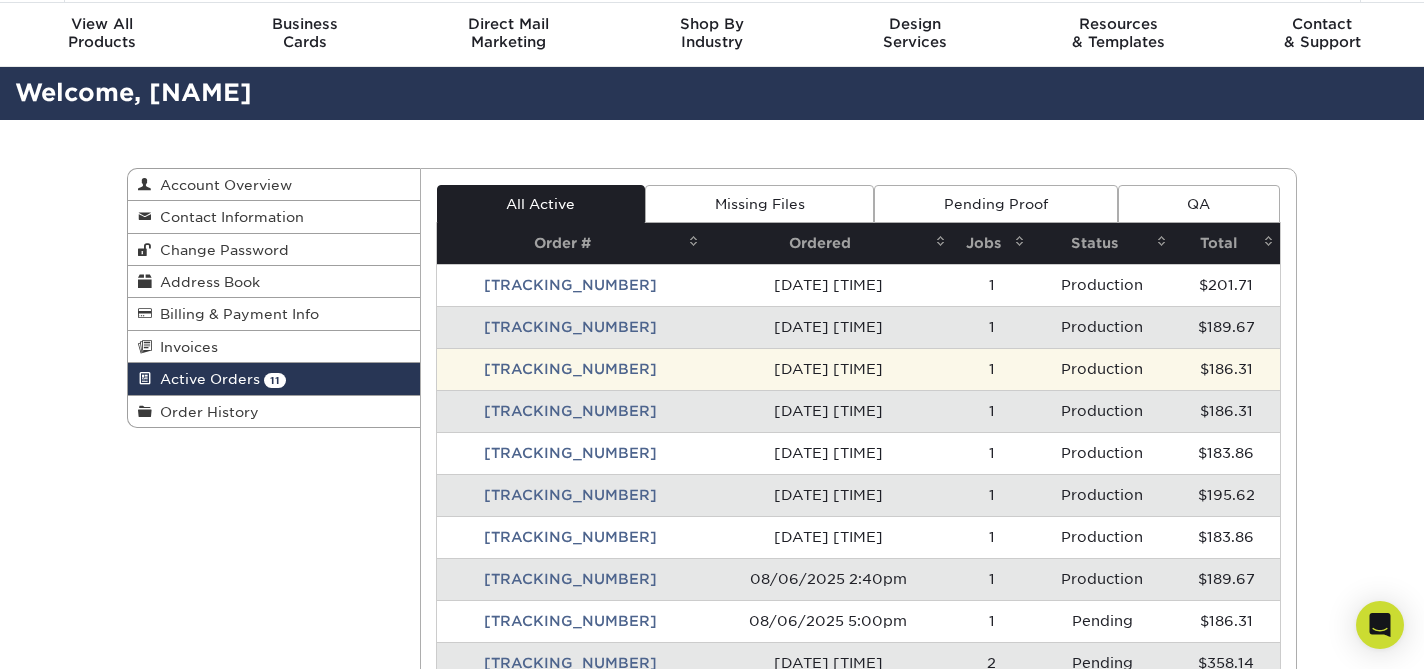 click on "[ACCOUNT_NUMBER]" at bounding box center [571, 369] 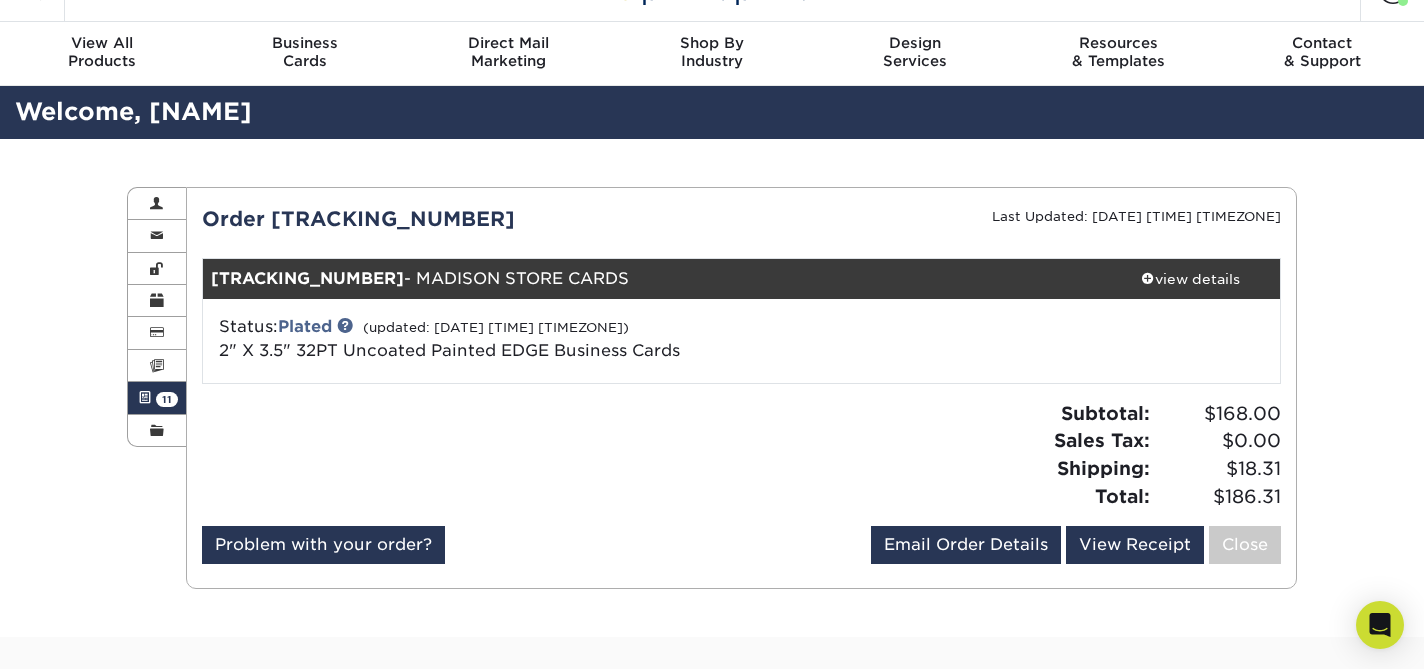 scroll, scrollTop: 43, scrollLeft: 0, axis: vertical 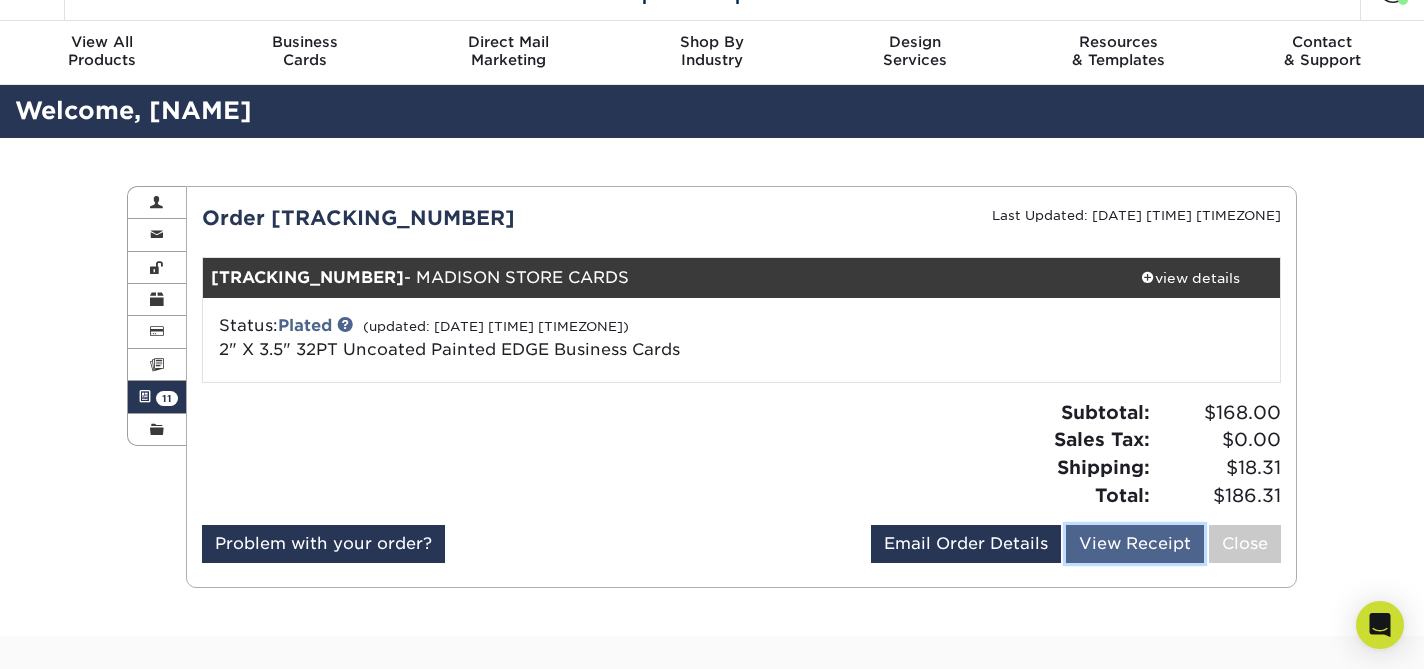 click on "View Receipt" at bounding box center [1135, 544] 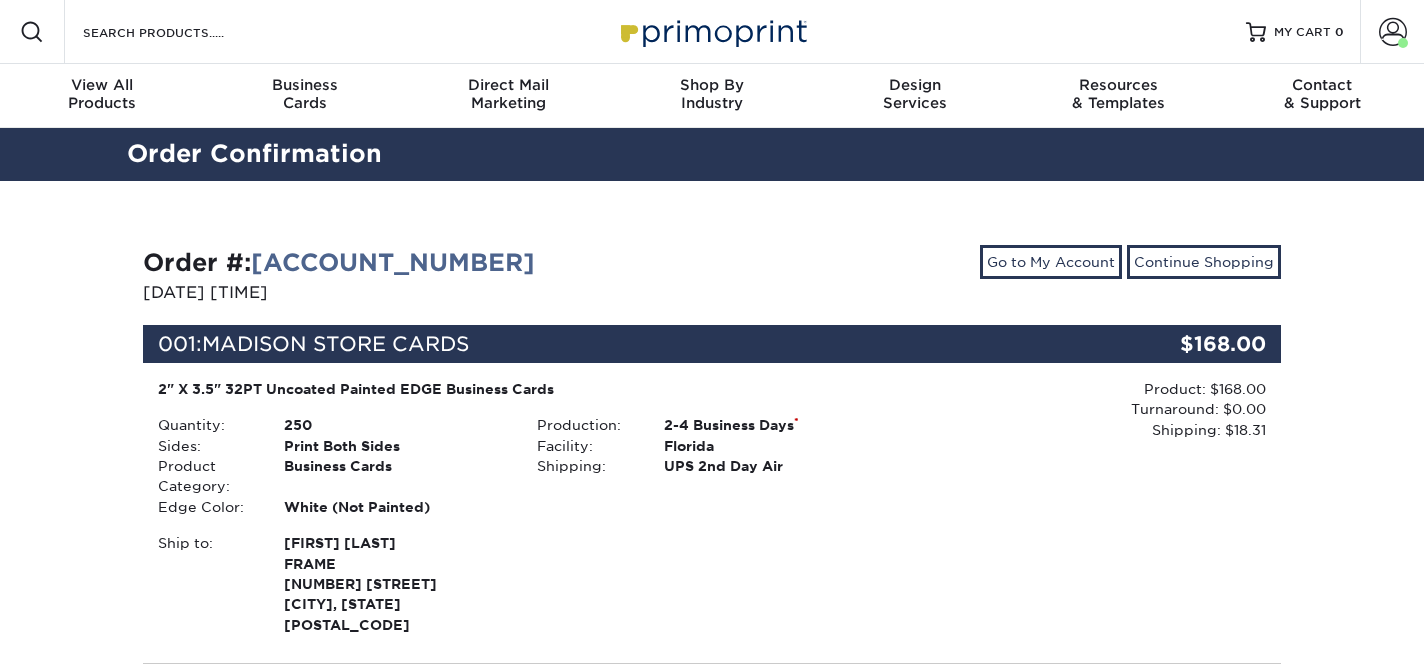 scroll, scrollTop: 0, scrollLeft: 0, axis: both 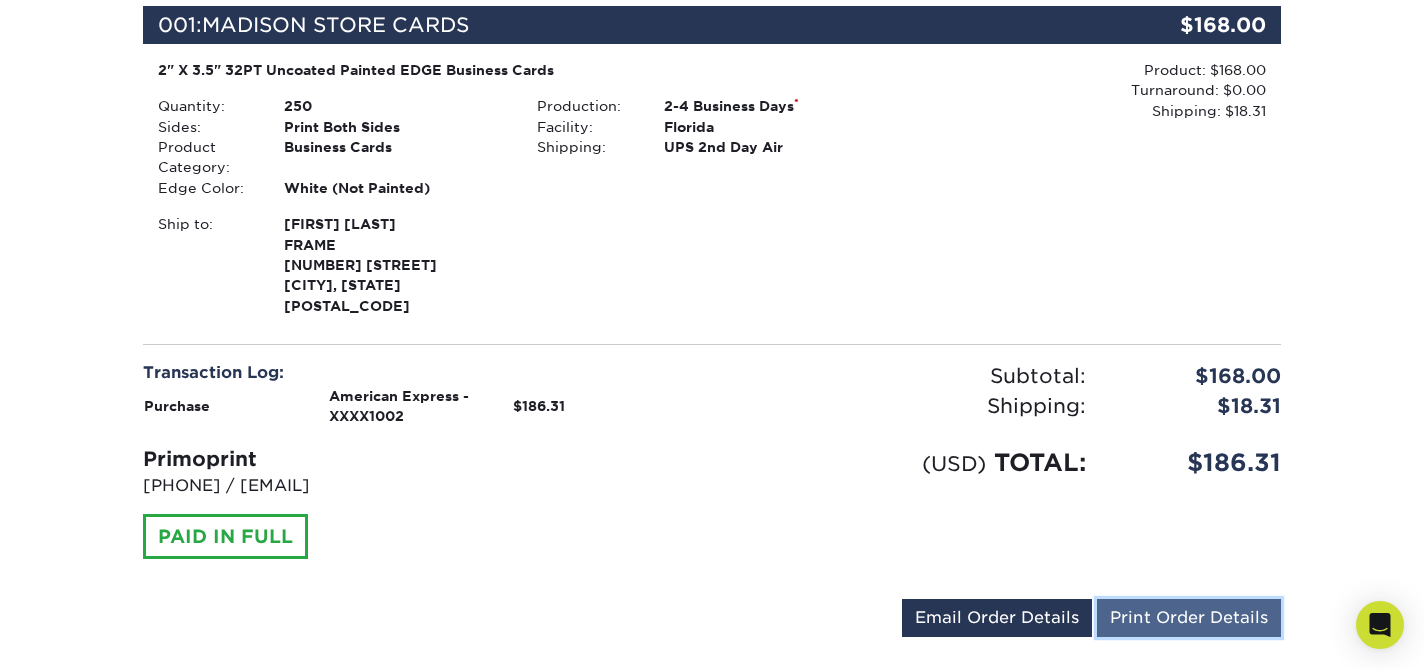 drag, startPoint x: 1214, startPoint y: 596, endPoint x: 1033, endPoint y: 495, distance: 207.27277 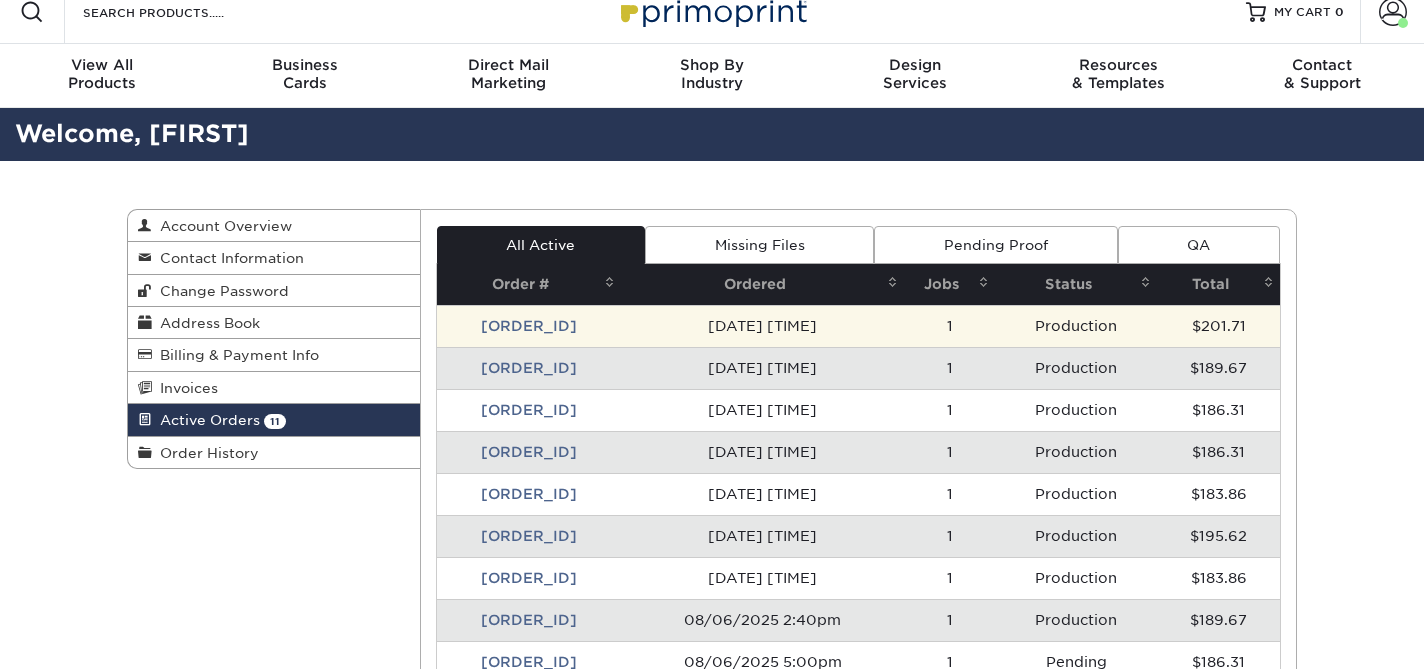 scroll, scrollTop: 20, scrollLeft: 0, axis: vertical 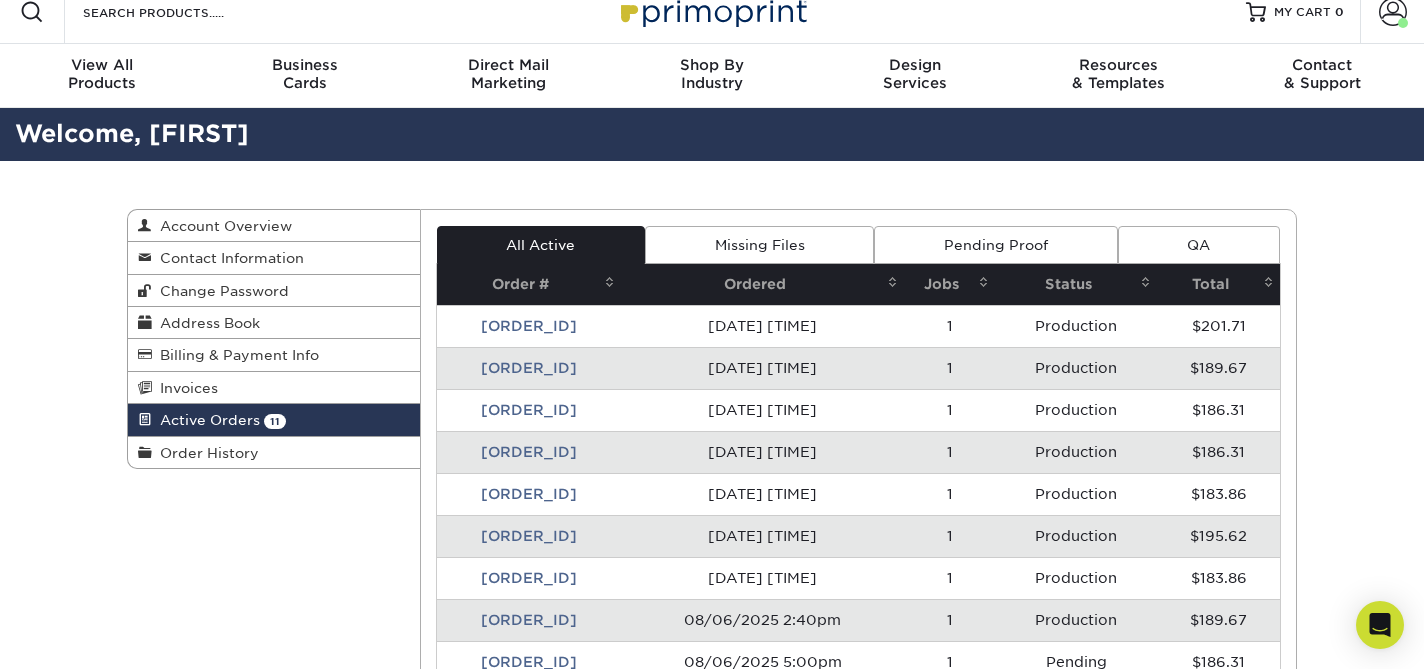 click on "[CREDIT_CARD]" at bounding box center [529, 452] 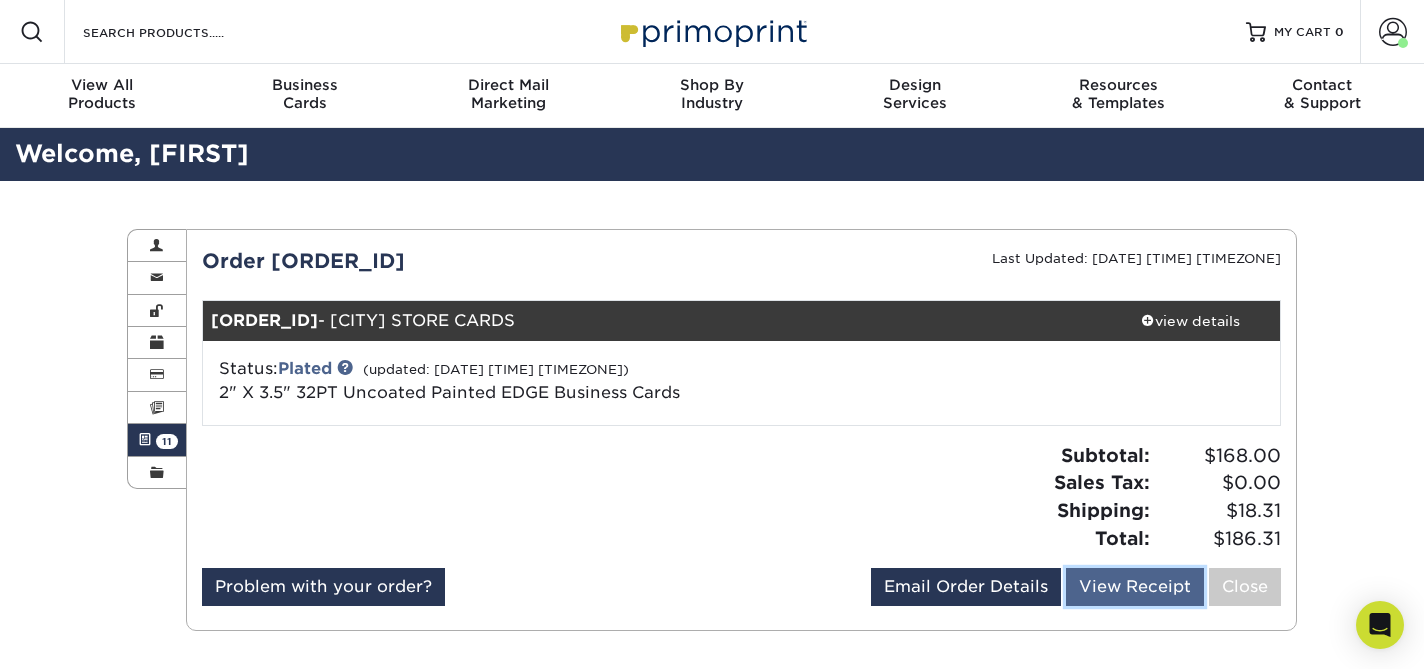click on "View Receipt" at bounding box center [1135, 587] 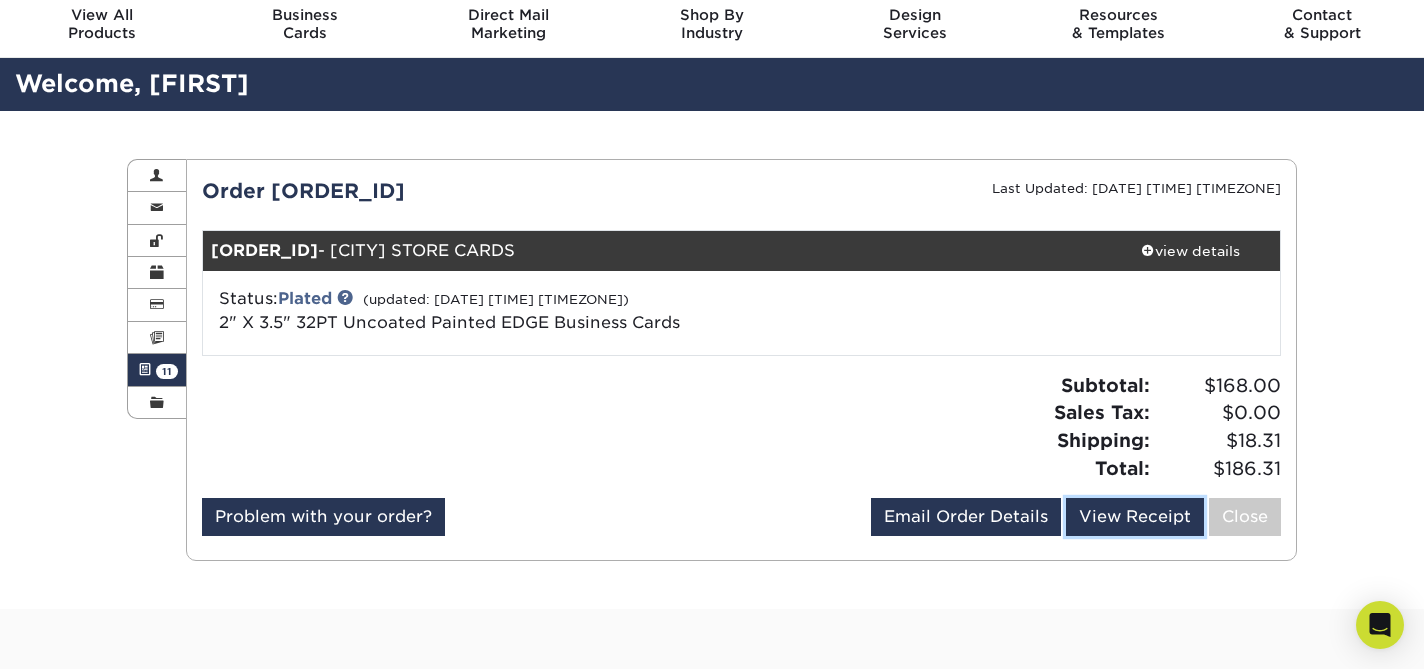 scroll, scrollTop: 91, scrollLeft: 0, axis: vertical 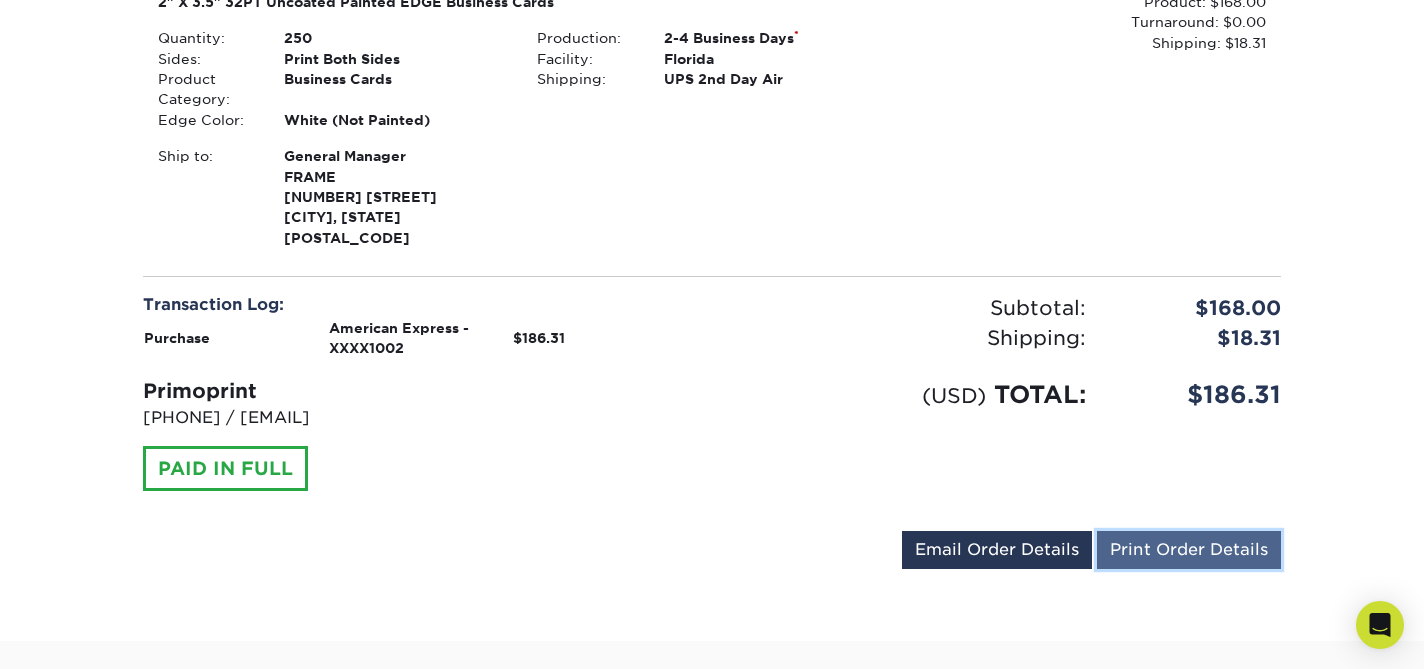 click on "Print Order Details" at bounding box center (1189, 550) 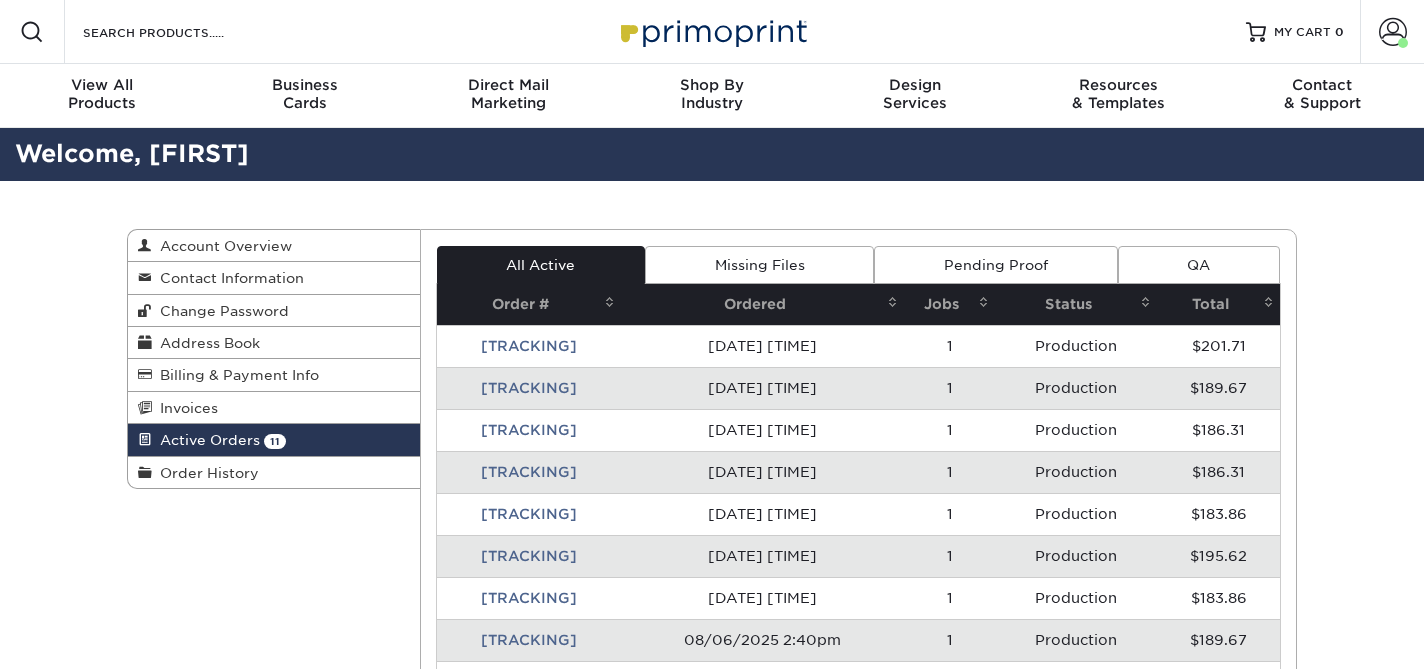 scroll, scrollTop: 0, scrollLeft: 0, axis: both 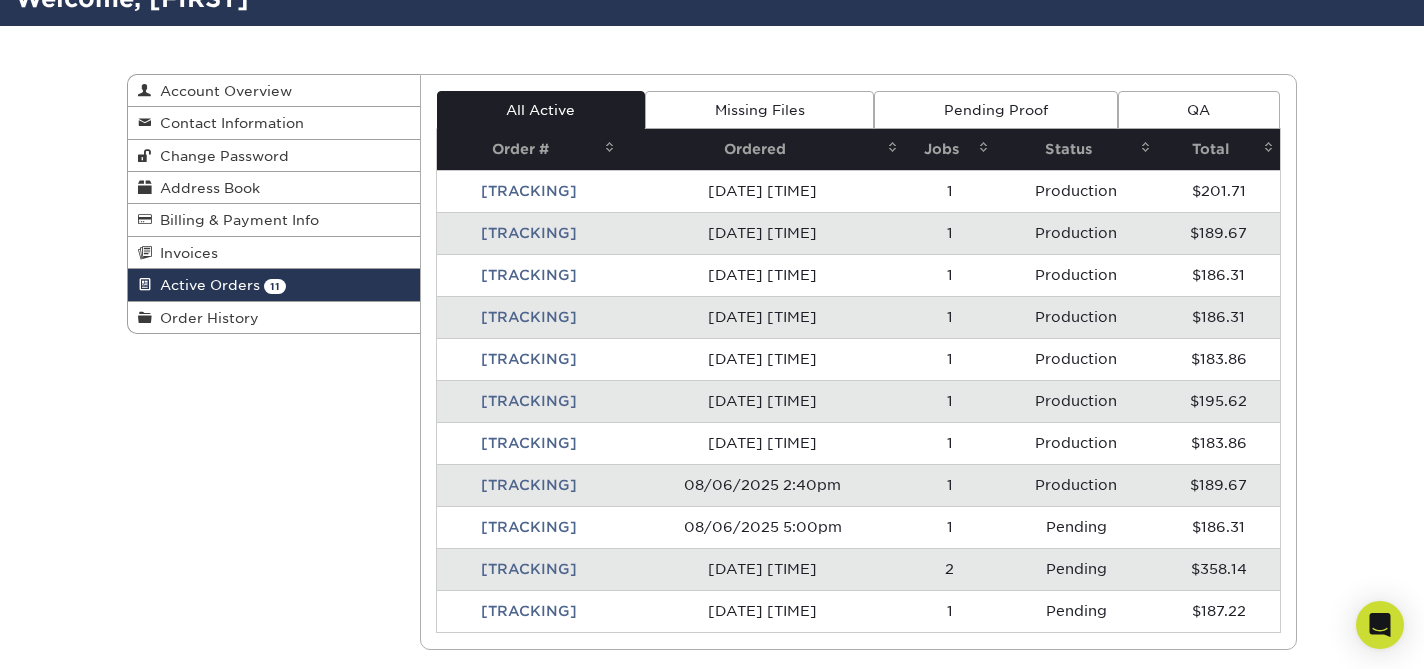 click on "[ORDER_ID]" at bounding box center (529, 359) 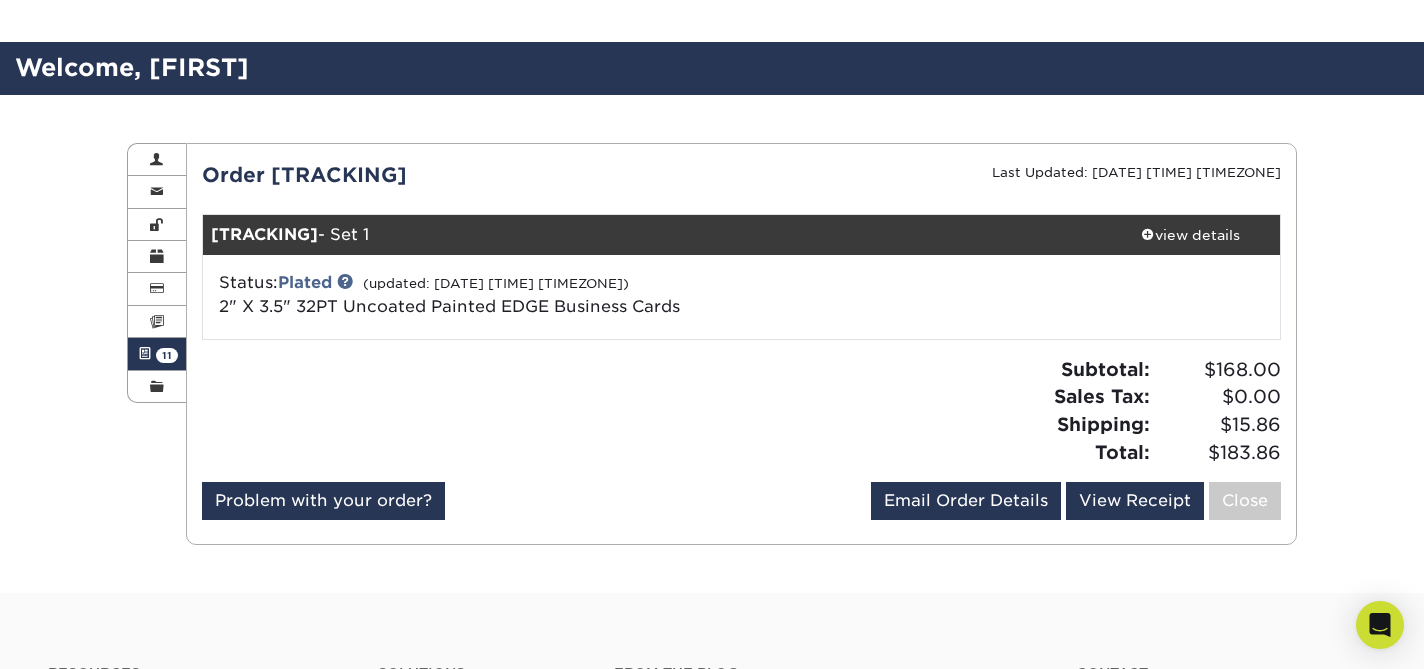 scroll, scrollTop: 122, scrollLeft: 0, axis: vertical 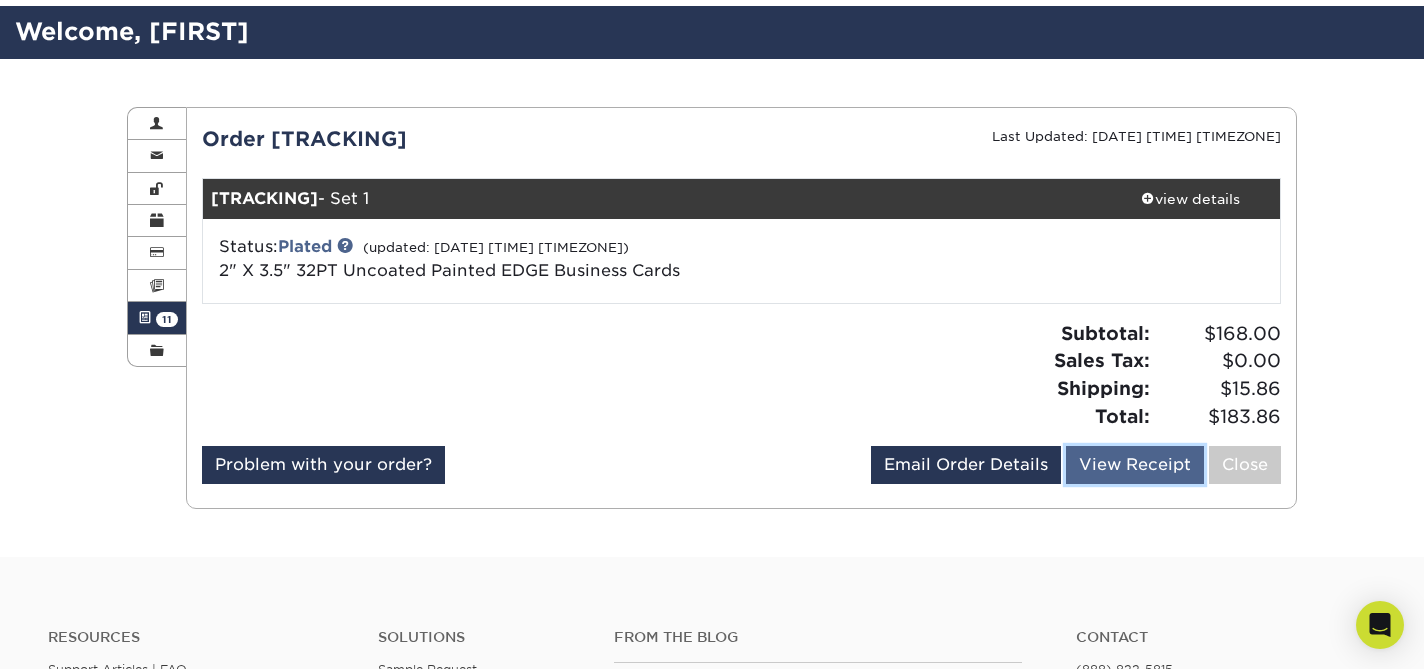 click on "View Receipt" at bounding box center (1135, 465) 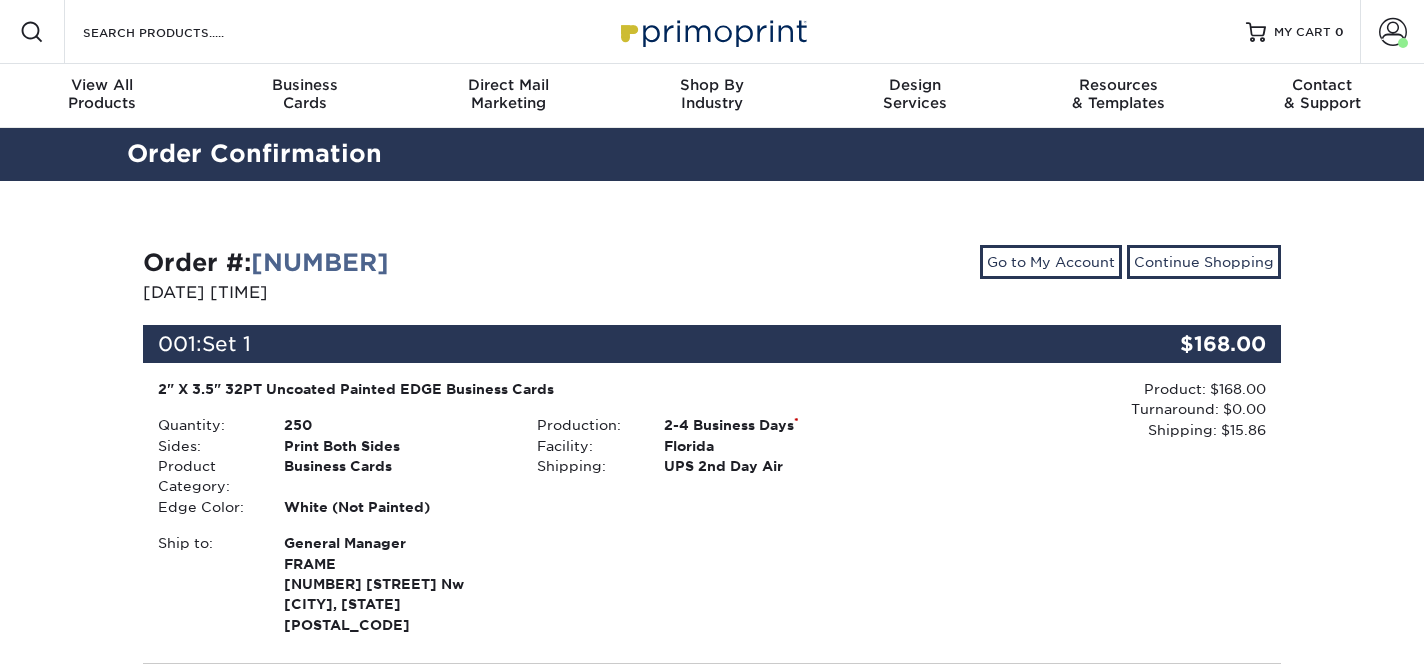 scroll, scrollTop: 0, scrollLeft: 0, axis: both 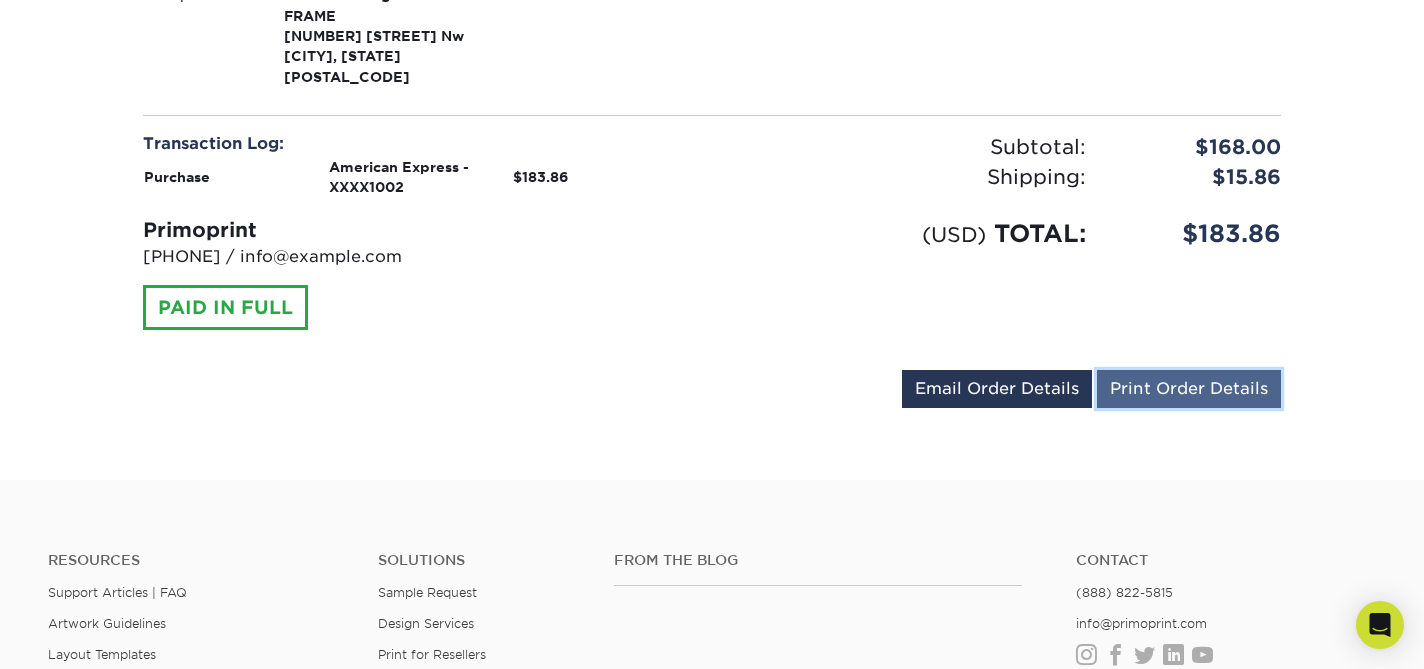 click on "Print Order Details" at bounding box center (1189, 389) 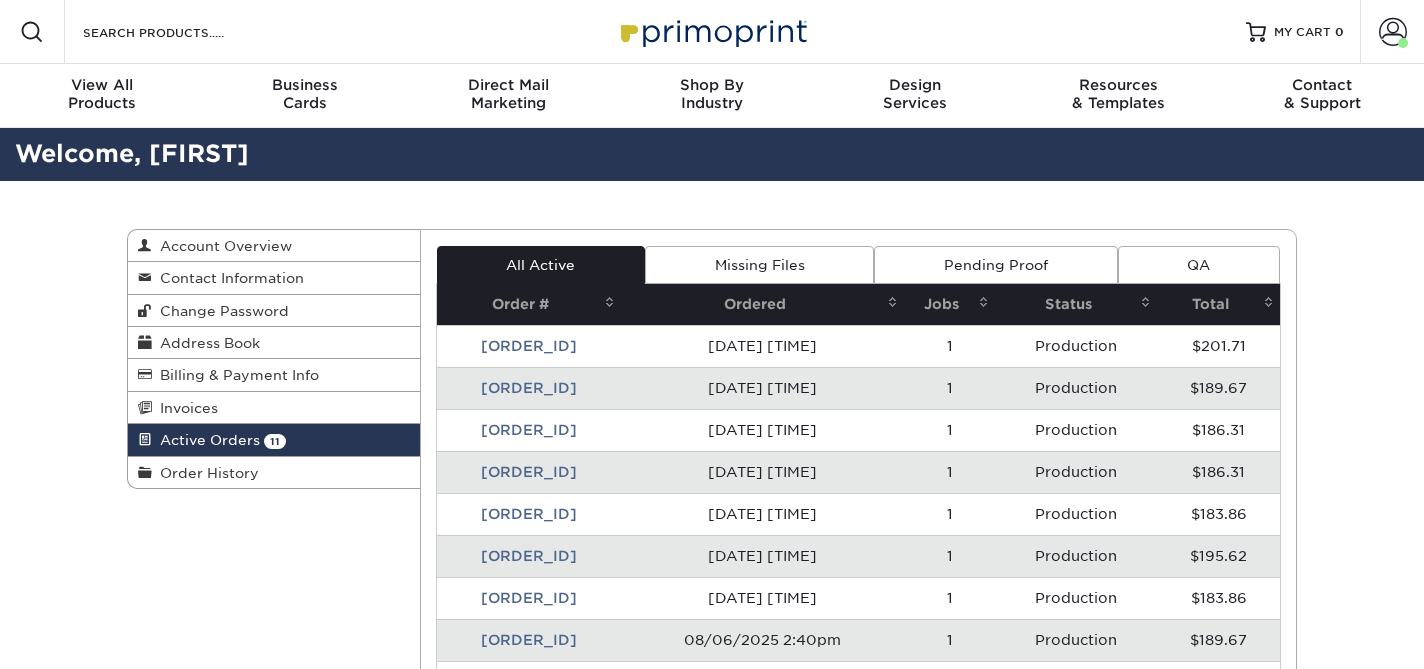 scroll, scrollTop: 0, scrollLeft: 0, axis: both 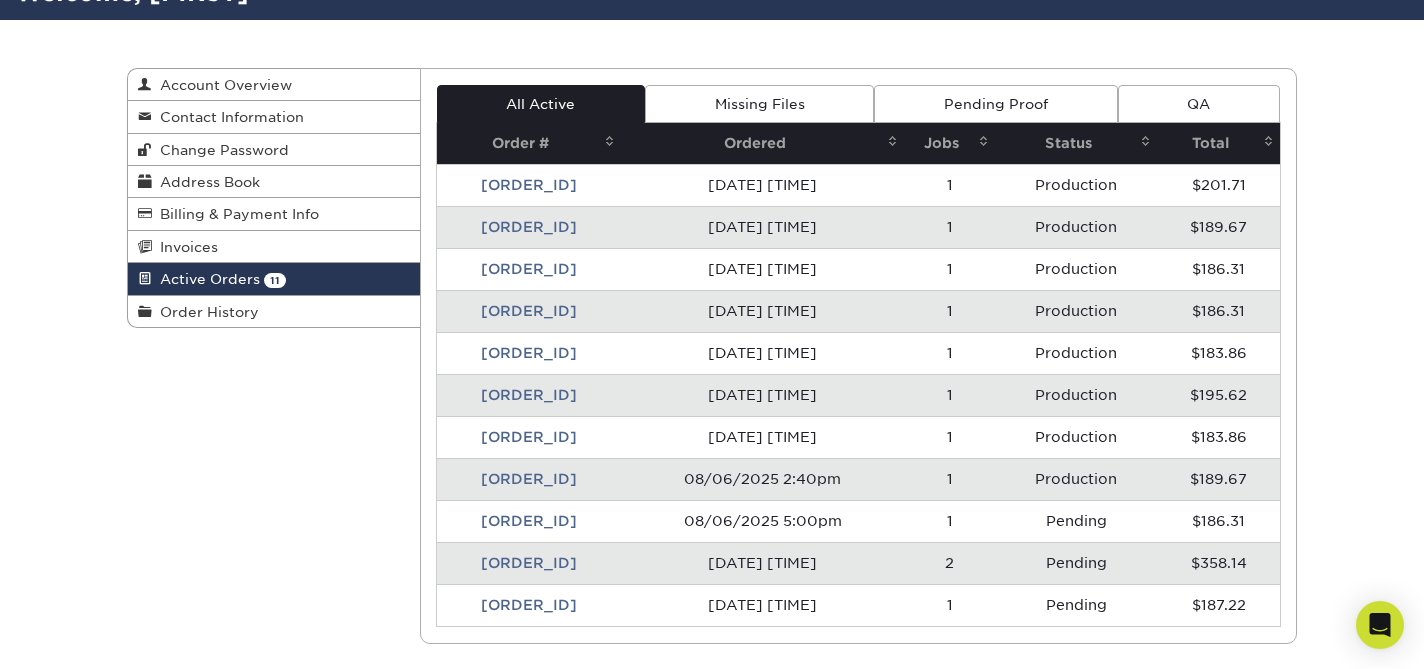 click on "[NUMBER]" at bounding box center [529, 395] 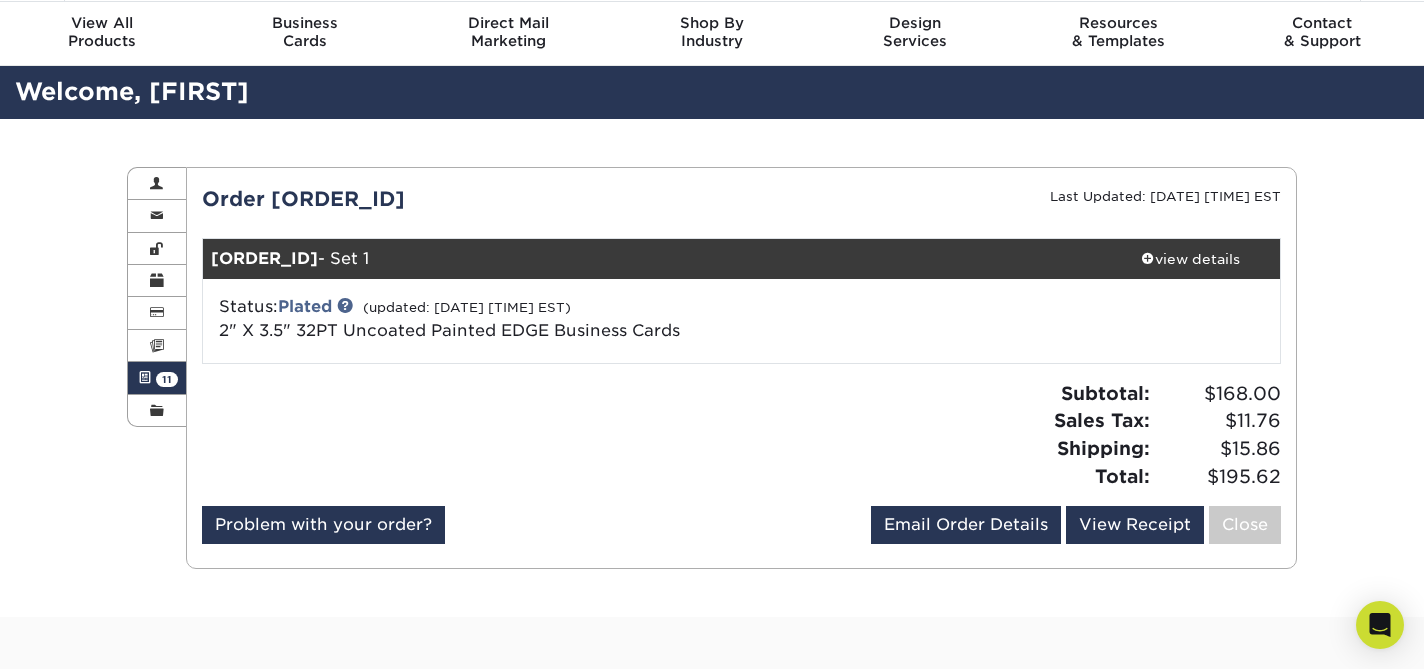scroll, scrollTop: 80, scrollLeft: 0, axis: vertical 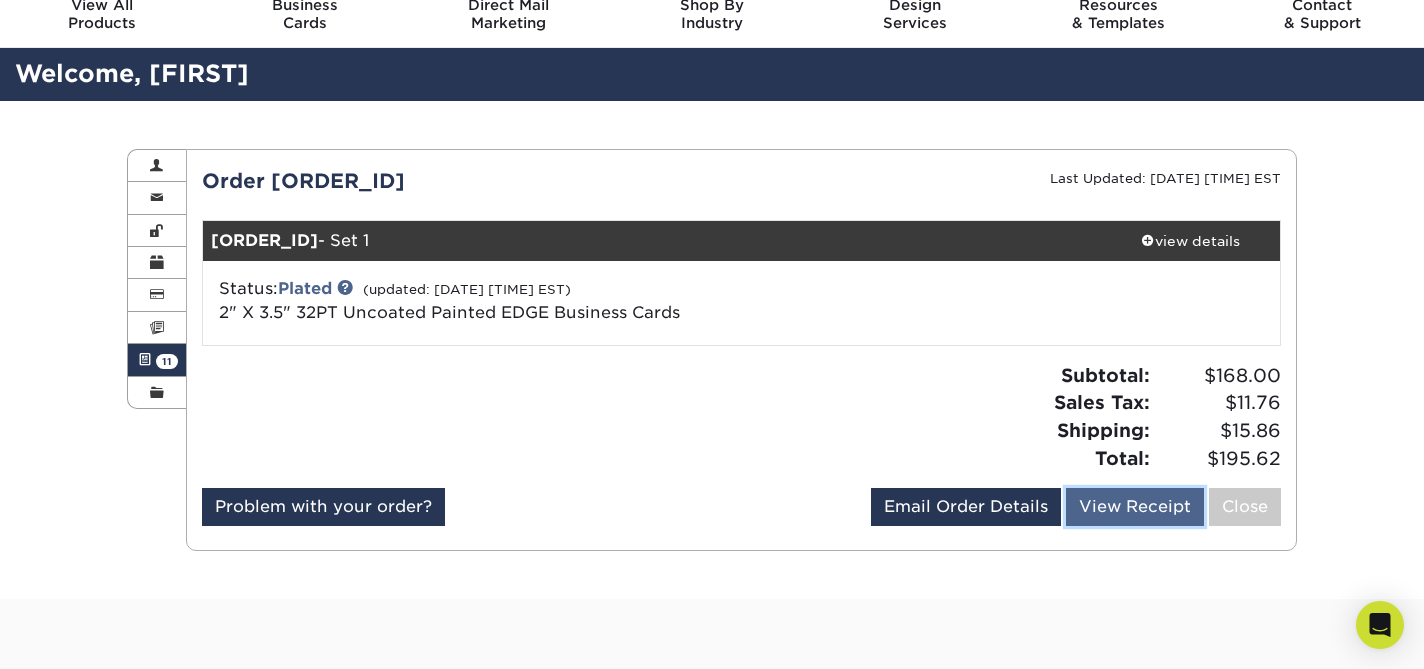 click on "View Receipt" at bounding box center (1135, 507) 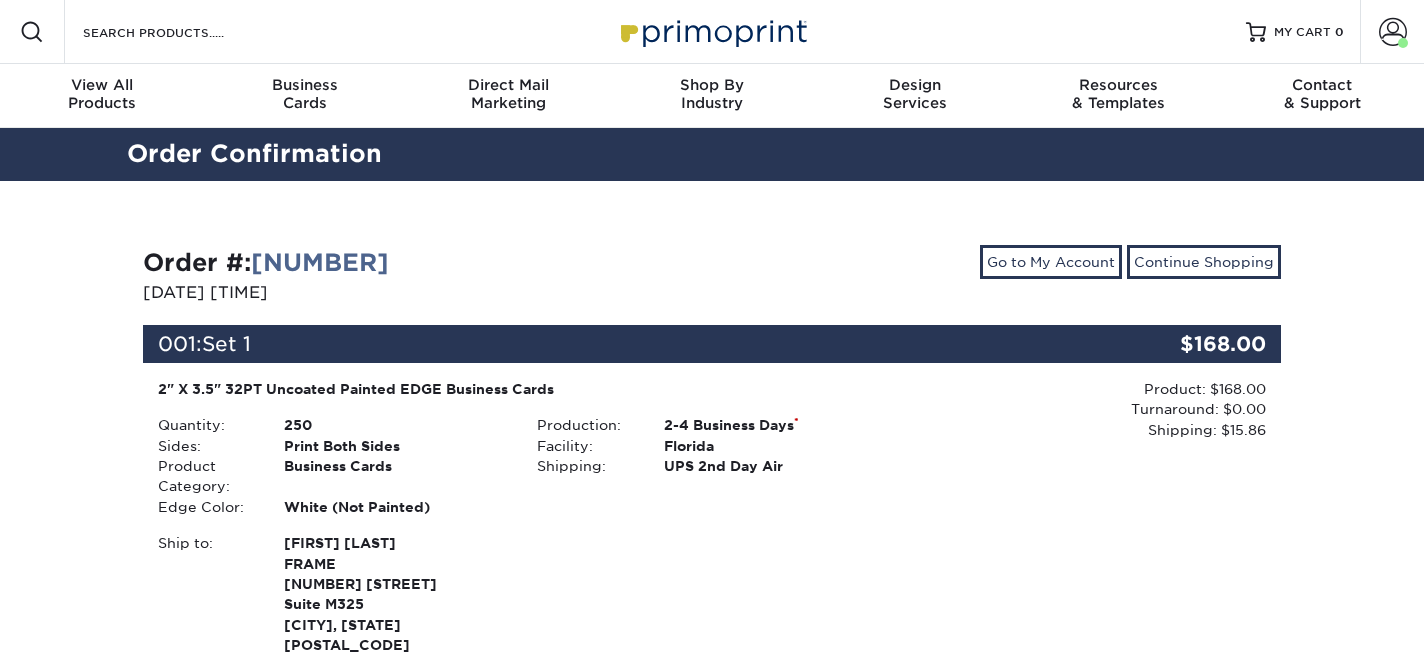scroll, scrollTop: 0, scrollLeft: 0, axis: both 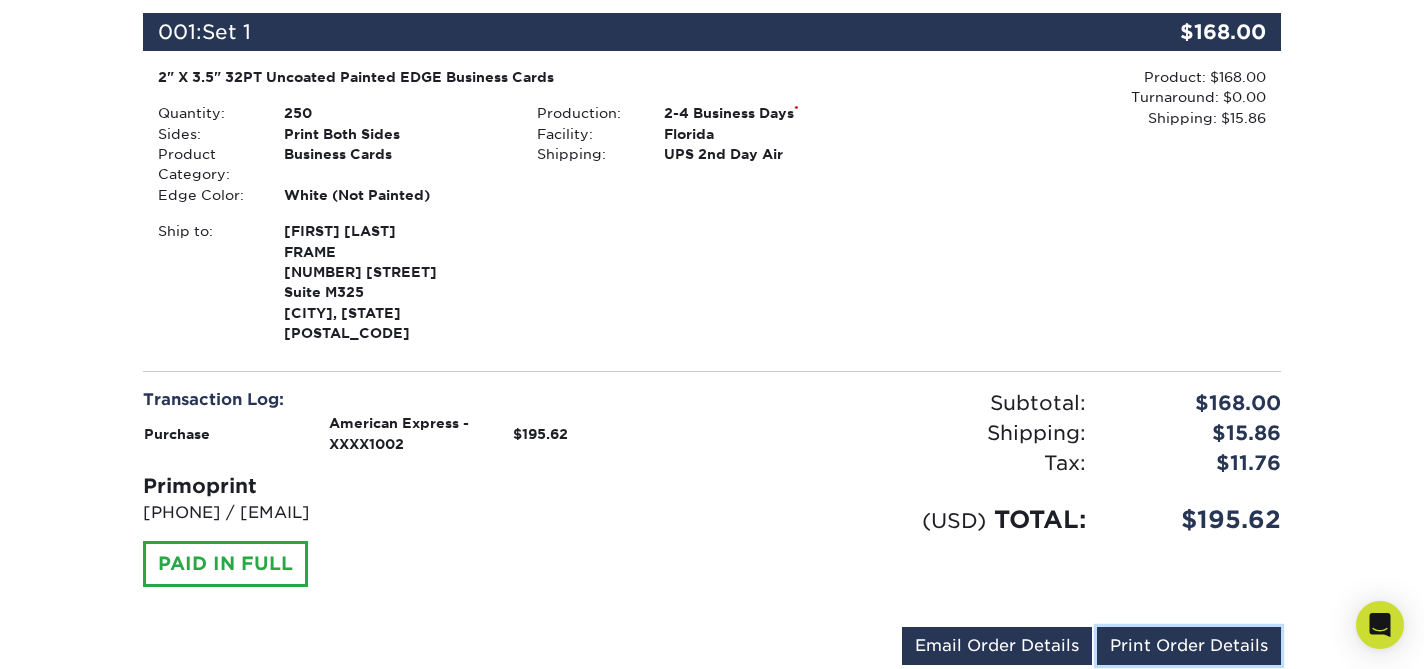 drag, startPoint x: 1212, startPoint y: 611, endPoint x: 1104, endPoint y: 482, distance: 168.2409 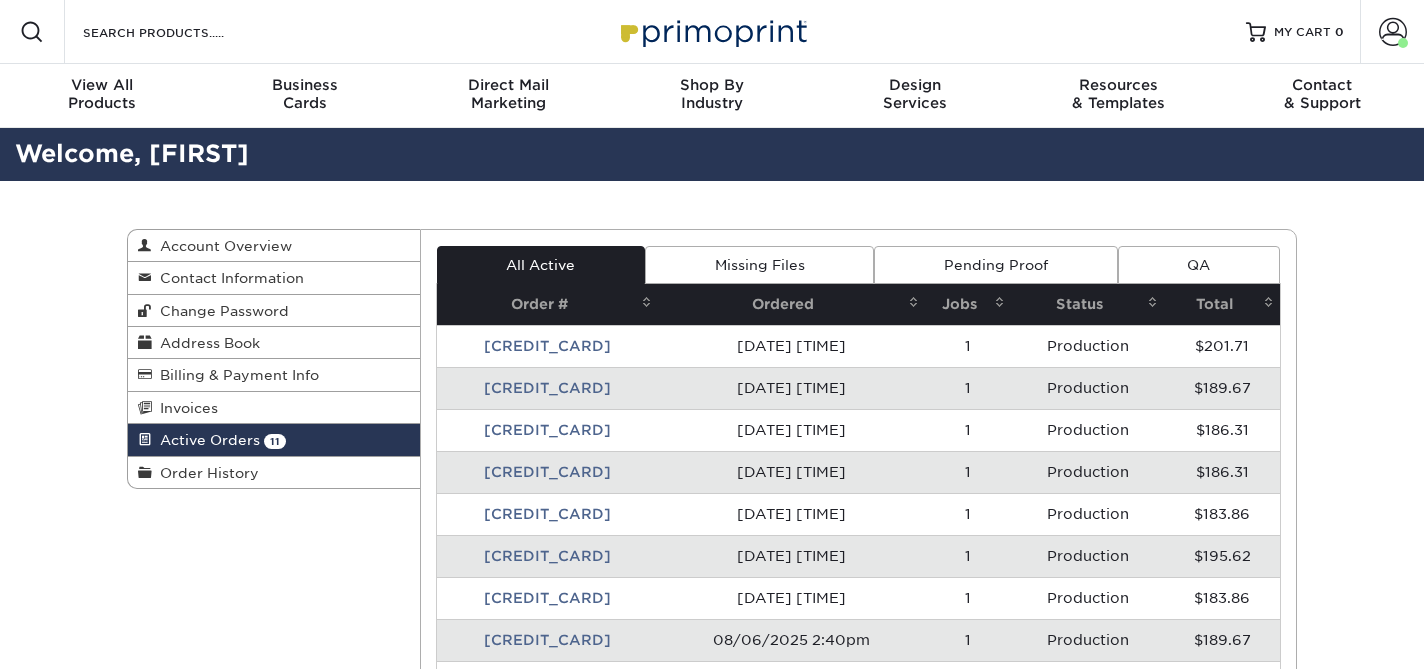 scroll, scrollTop: 0, scrollLeft: 0, axis: both 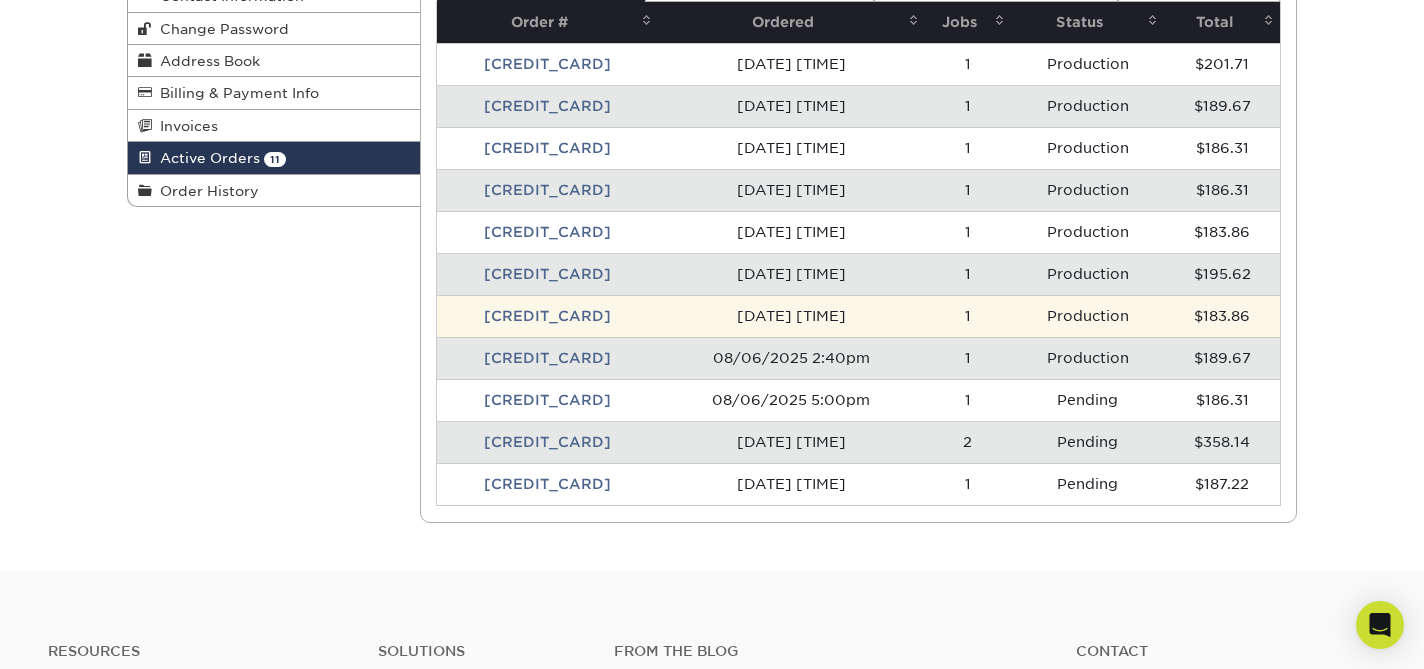 click on "[NUMBER]" at bounding box center (547, 316) 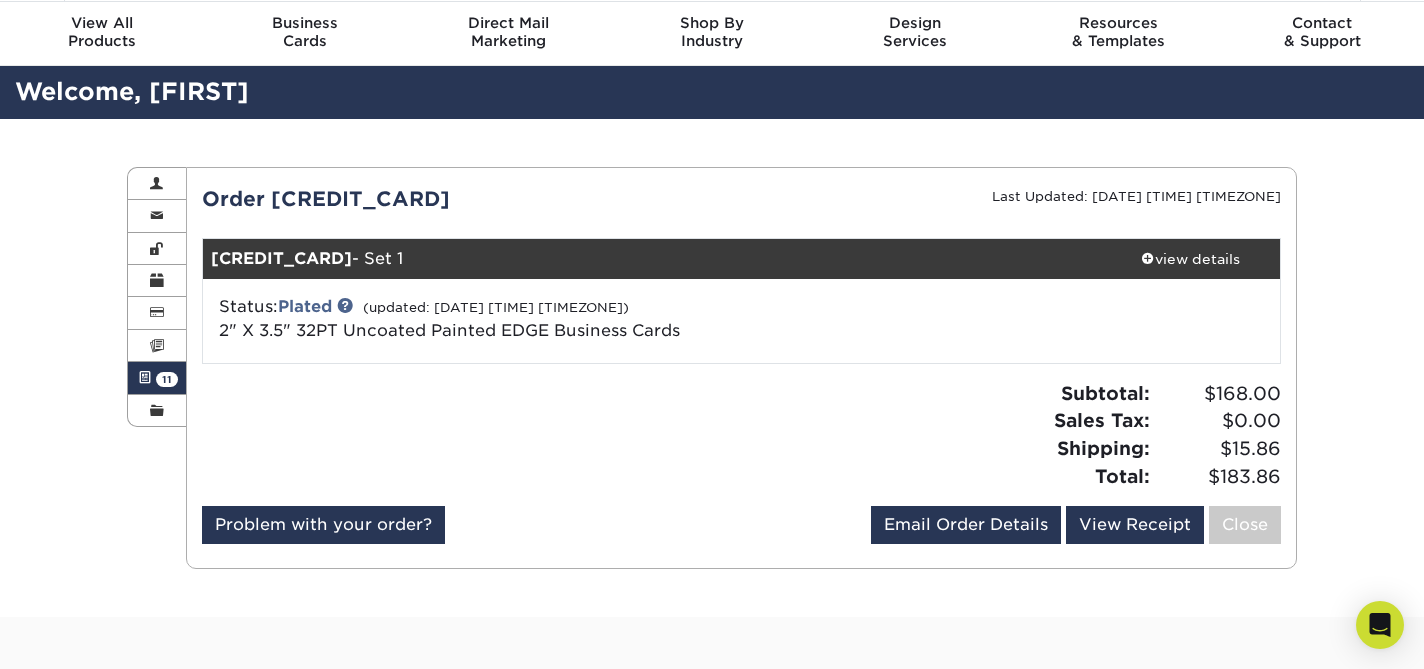 scroll, scrollTop: 86, scrollLeft: 0, axis: vertical 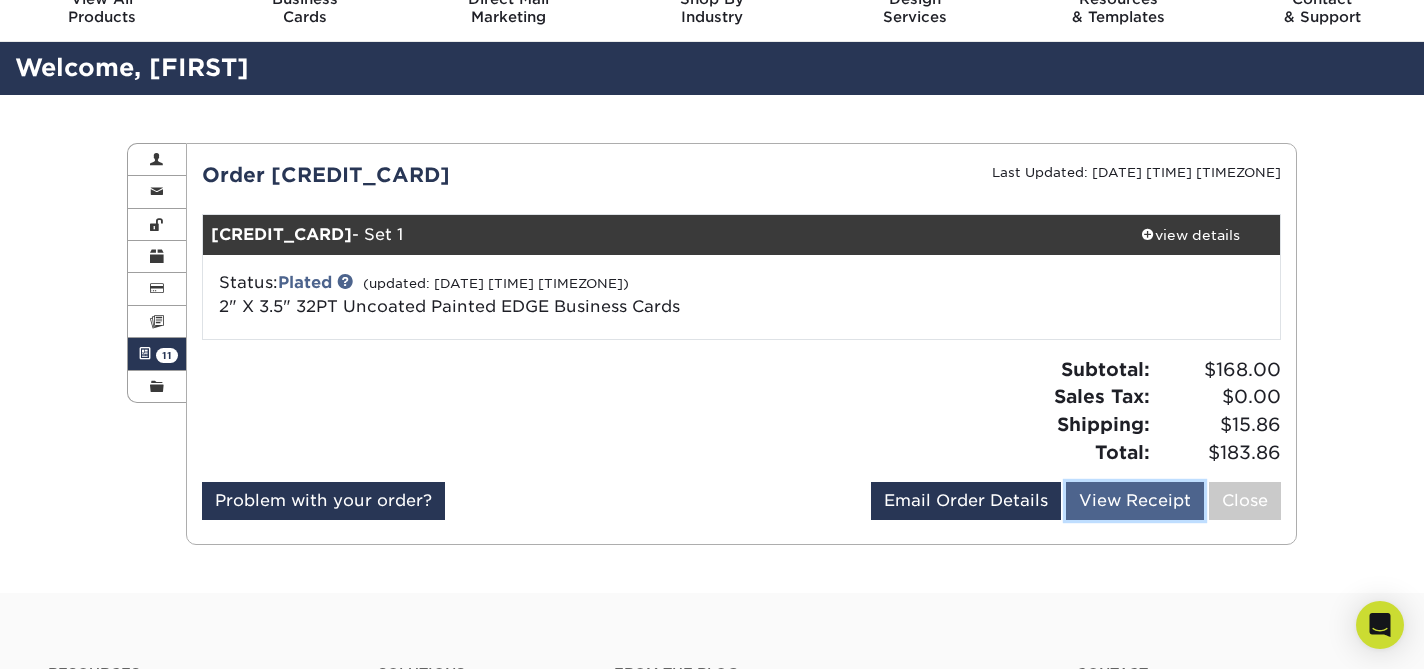 click on "View Receipt" at bounding box center (1135, 501) 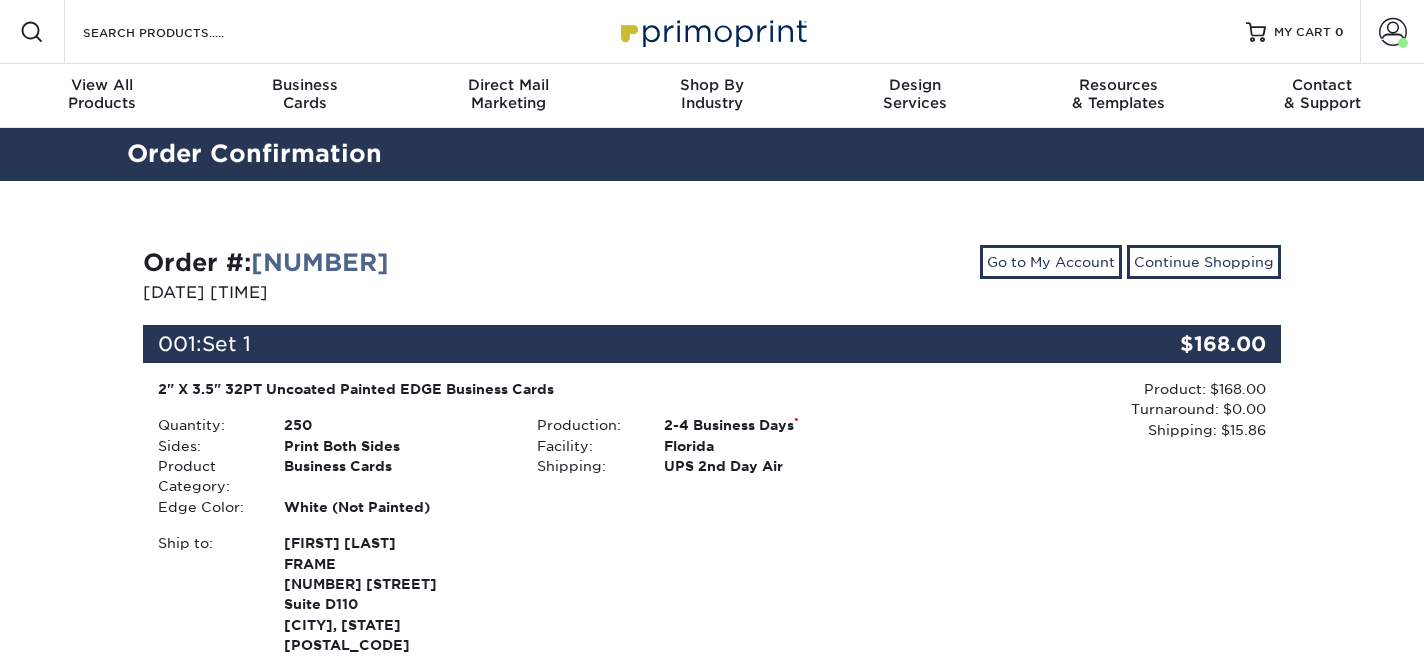 scroll, scrollTop: 0, scrollLeft: 0, axis: both 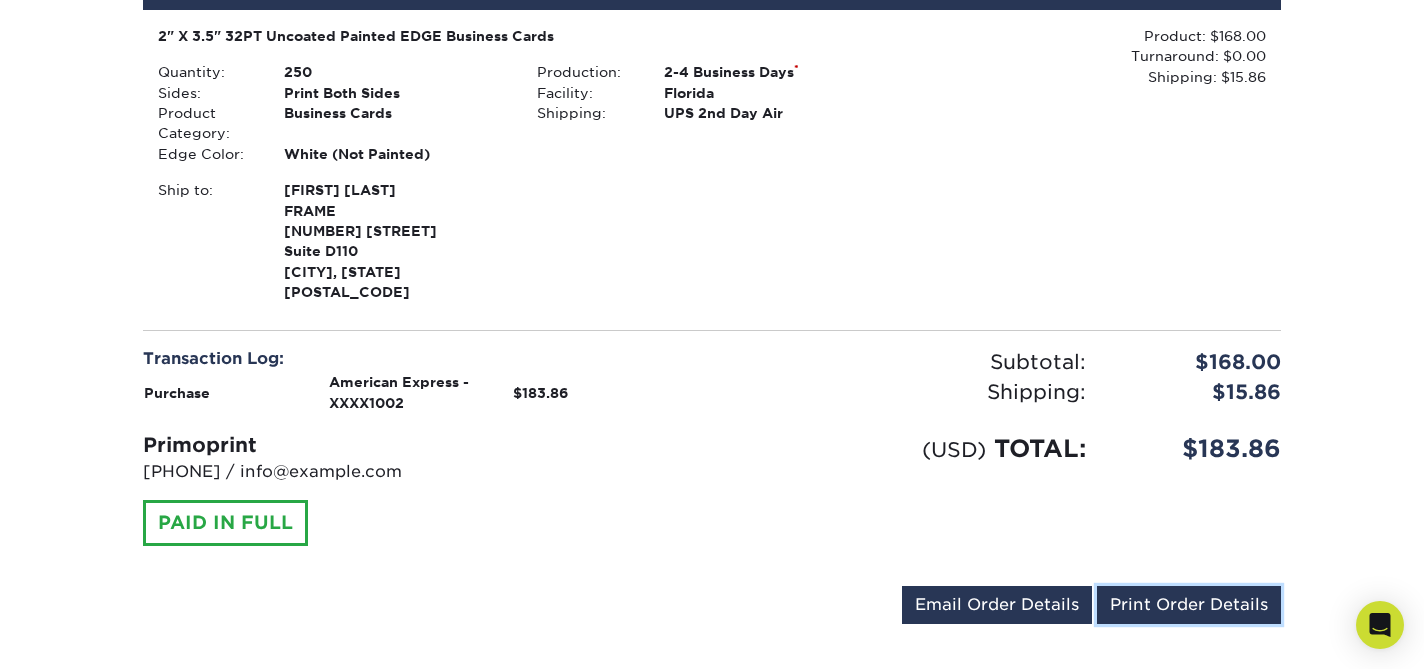 click on "Print Order Details" at bounding box center (1189, 605) 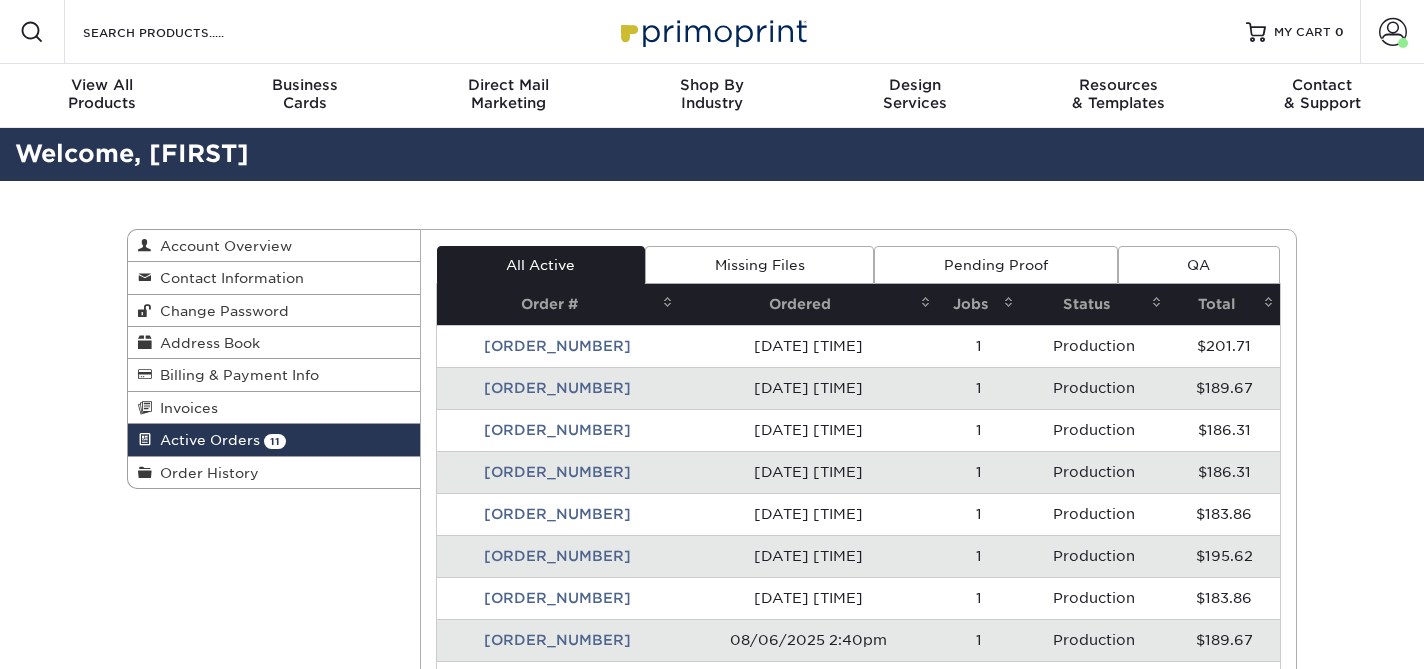 scroll, scrollTop: 0, scrollLeft: 0, axis: both 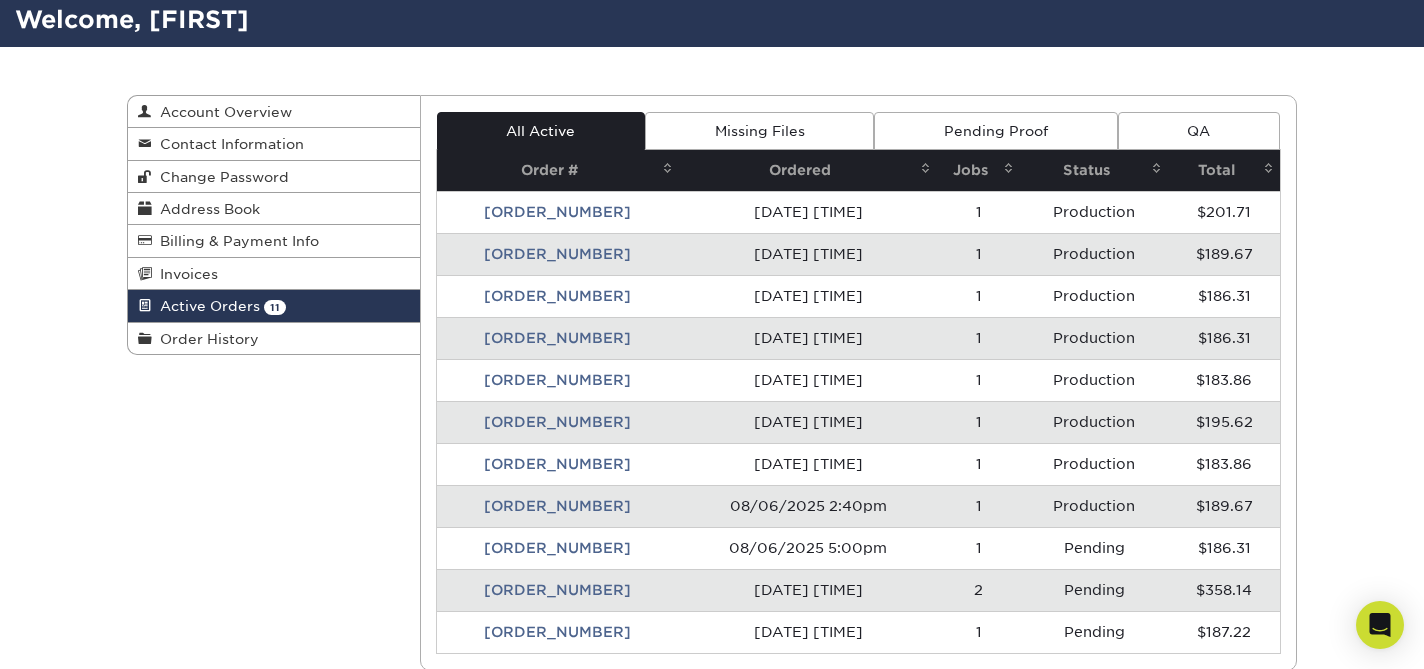 click on "[ORDER_NUMBER]" at bounding box center (558, 506) 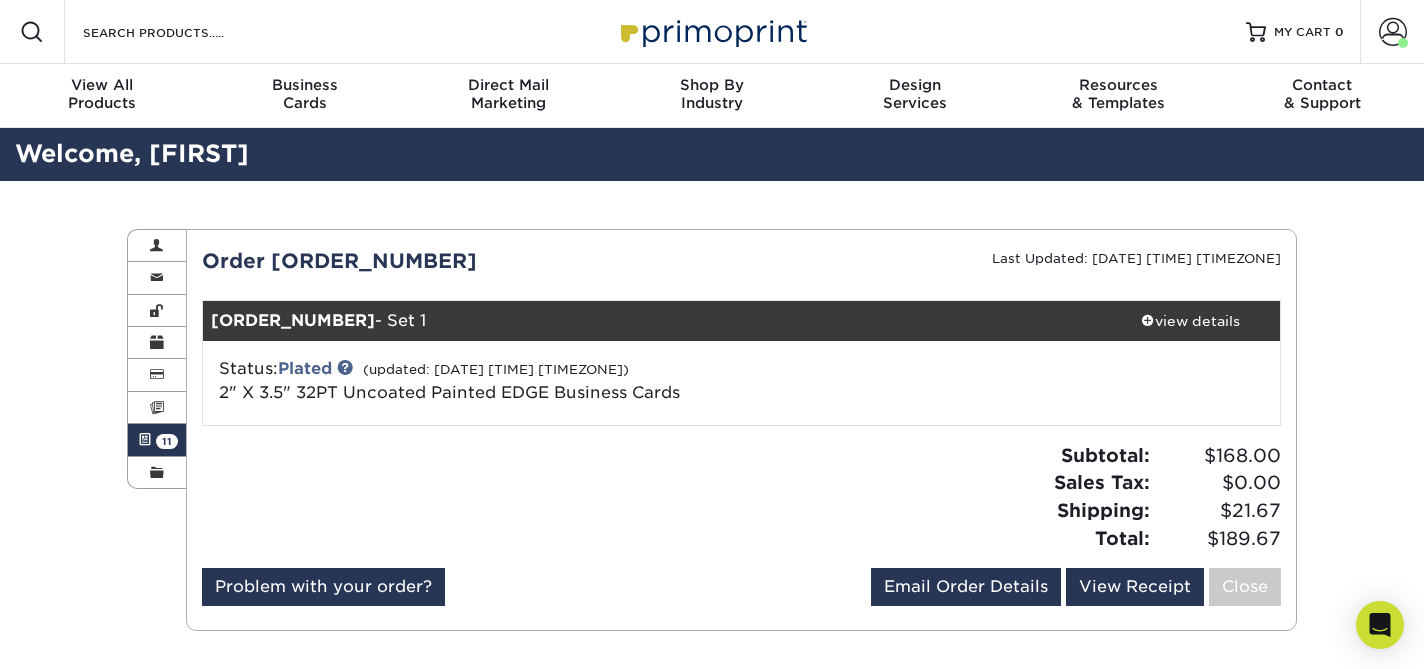 scroll, scrollTop: 33, scrollLeft: 0, axis: vertical 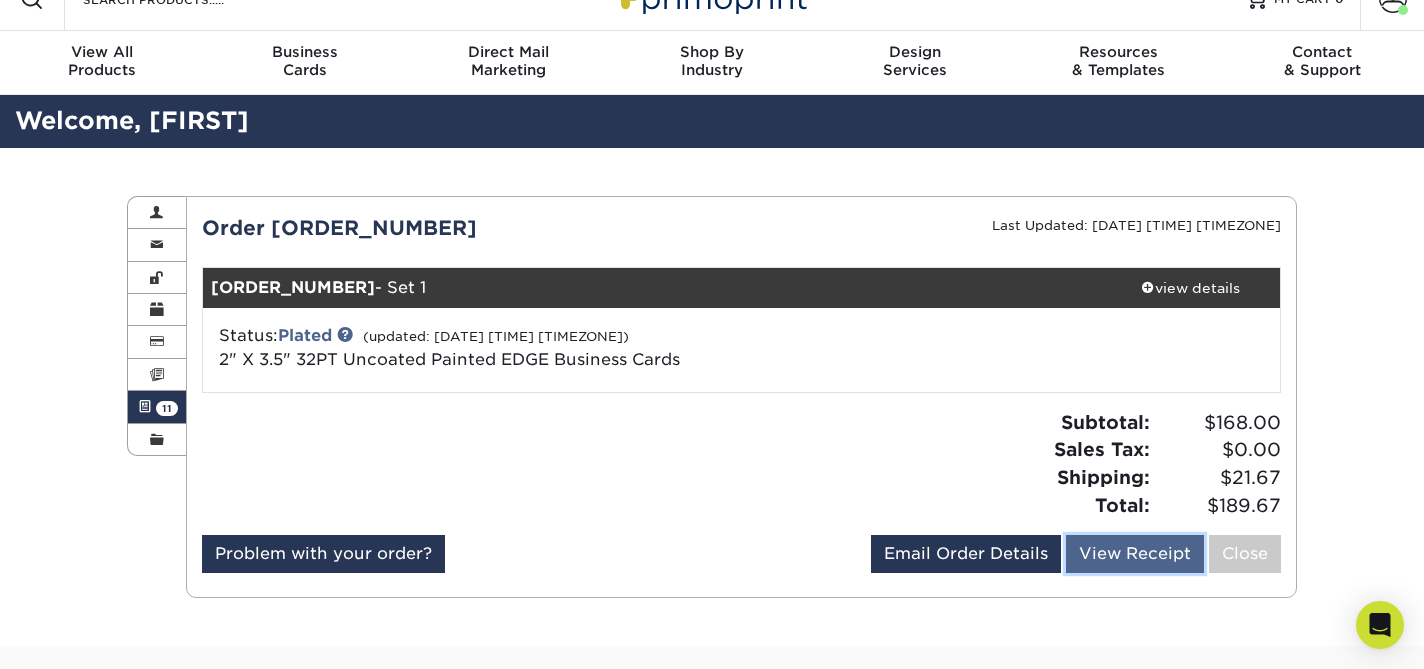 click on "View Receipt" at bounding box center [1135, 554] 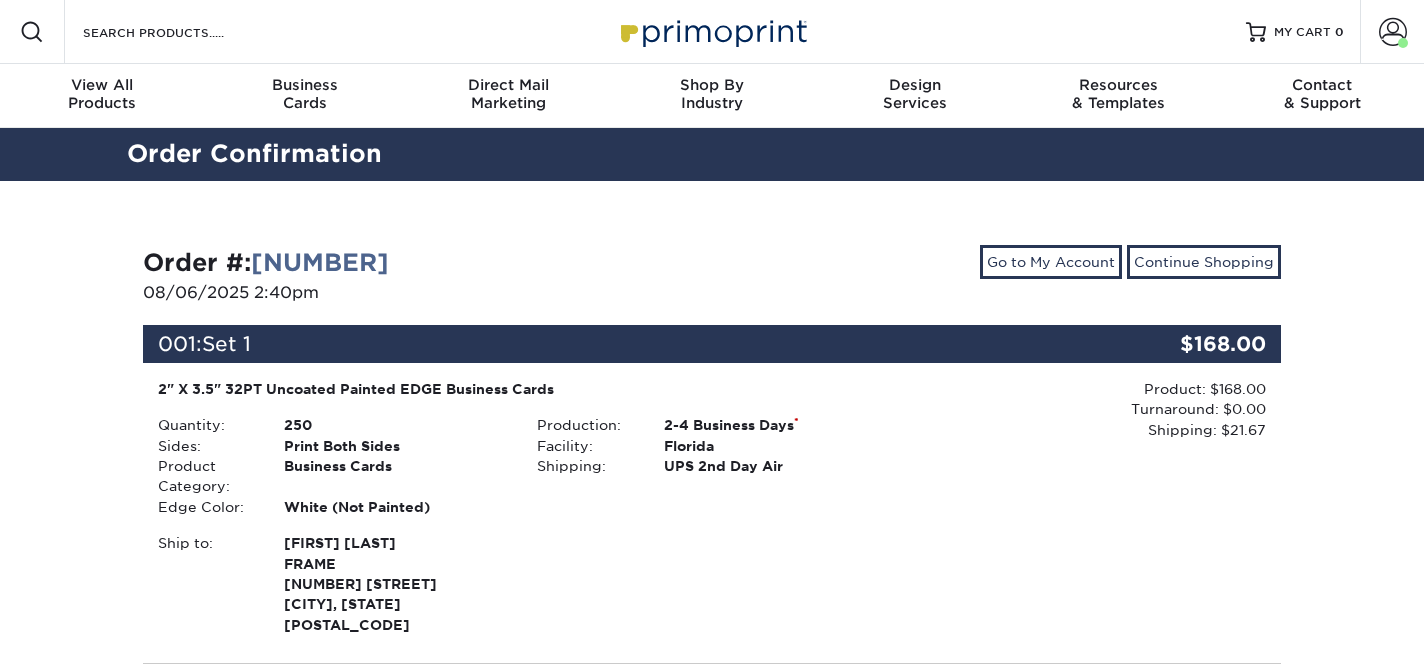 scroll, scrollTop: 0, scrollLeft: 0, axis: both 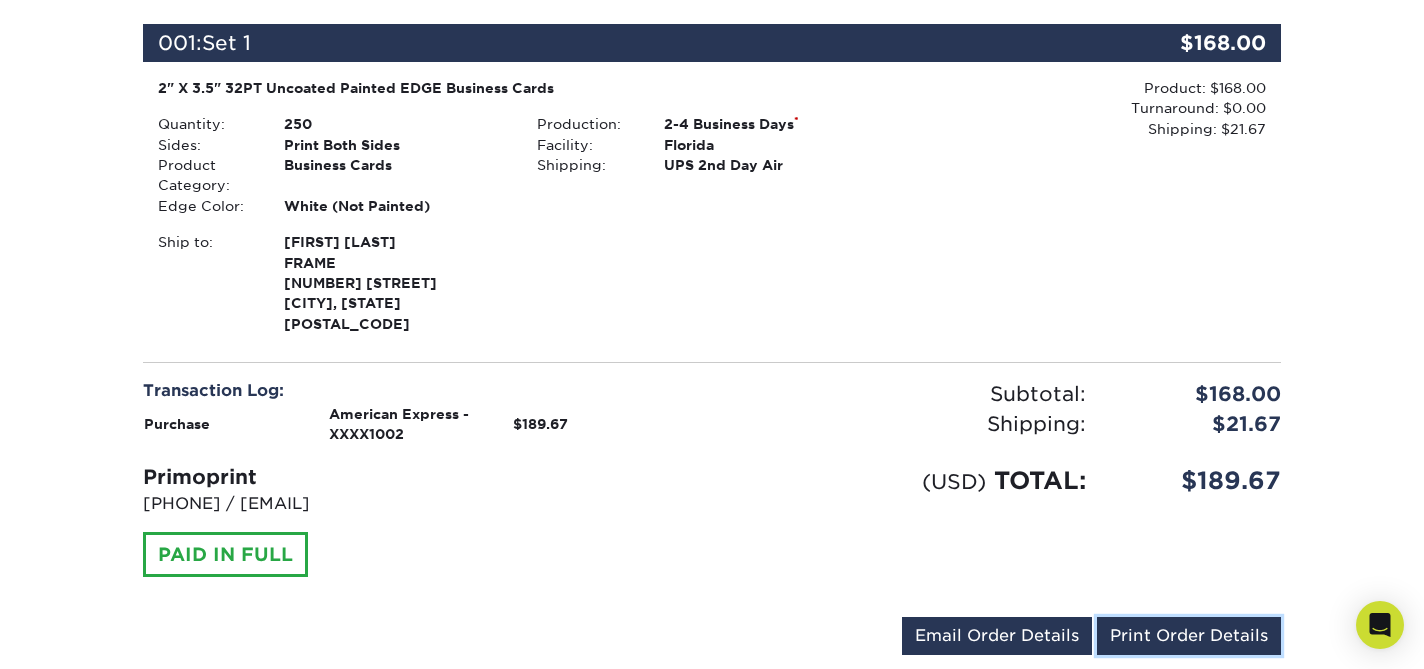 drag, startPoint x: 1175, startPoint y: 619, endPoint x: 1166, endPoint y: 560, distance: 59.682495 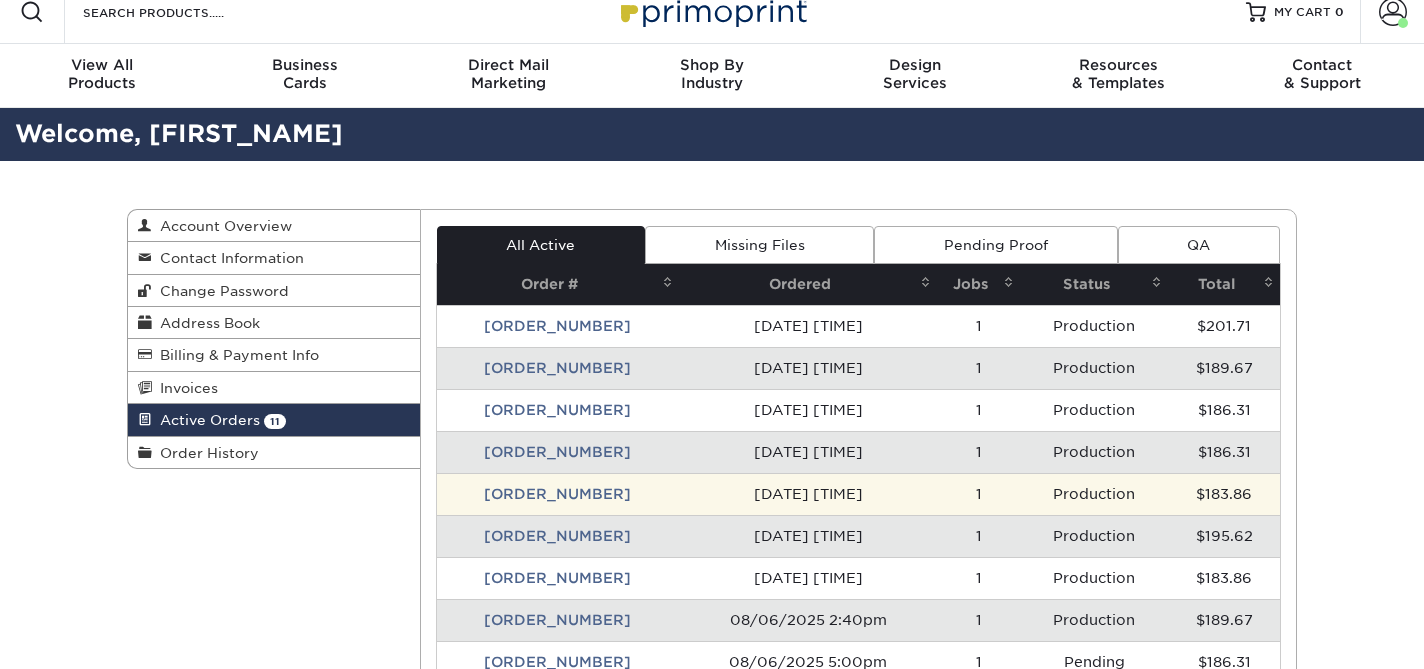 scroll, scrollTop: 20, scrollLeft: 0, axis: vertical 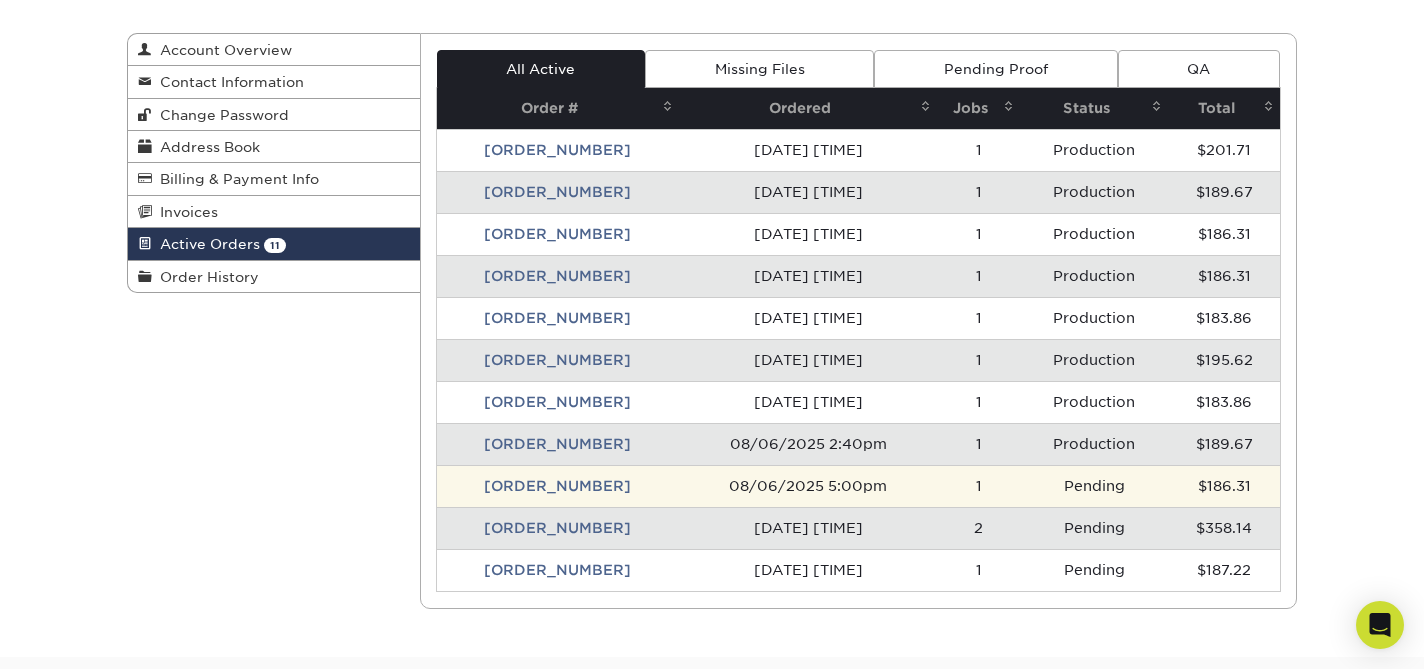 click on "[ORDER_NUMBER]" at bounding box center [558, 486] 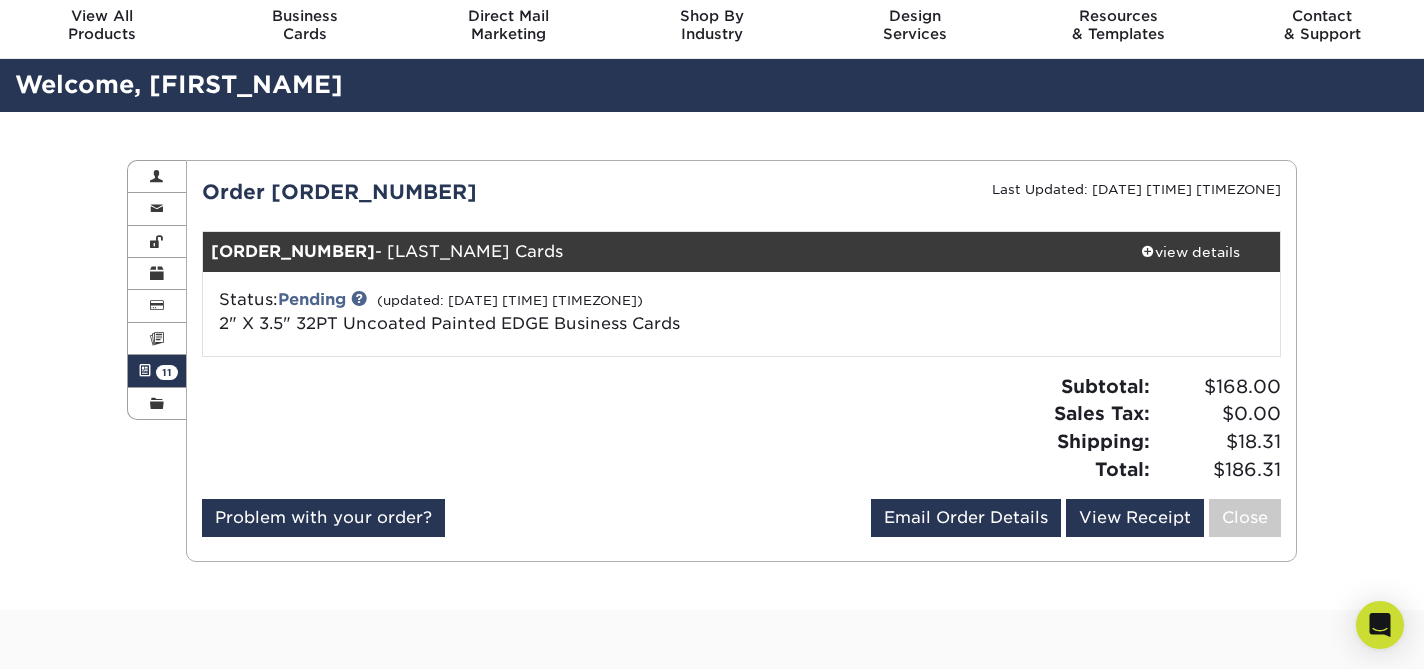 scroll, scrollTop: 71, scrollLeft: 0, axis: vertical 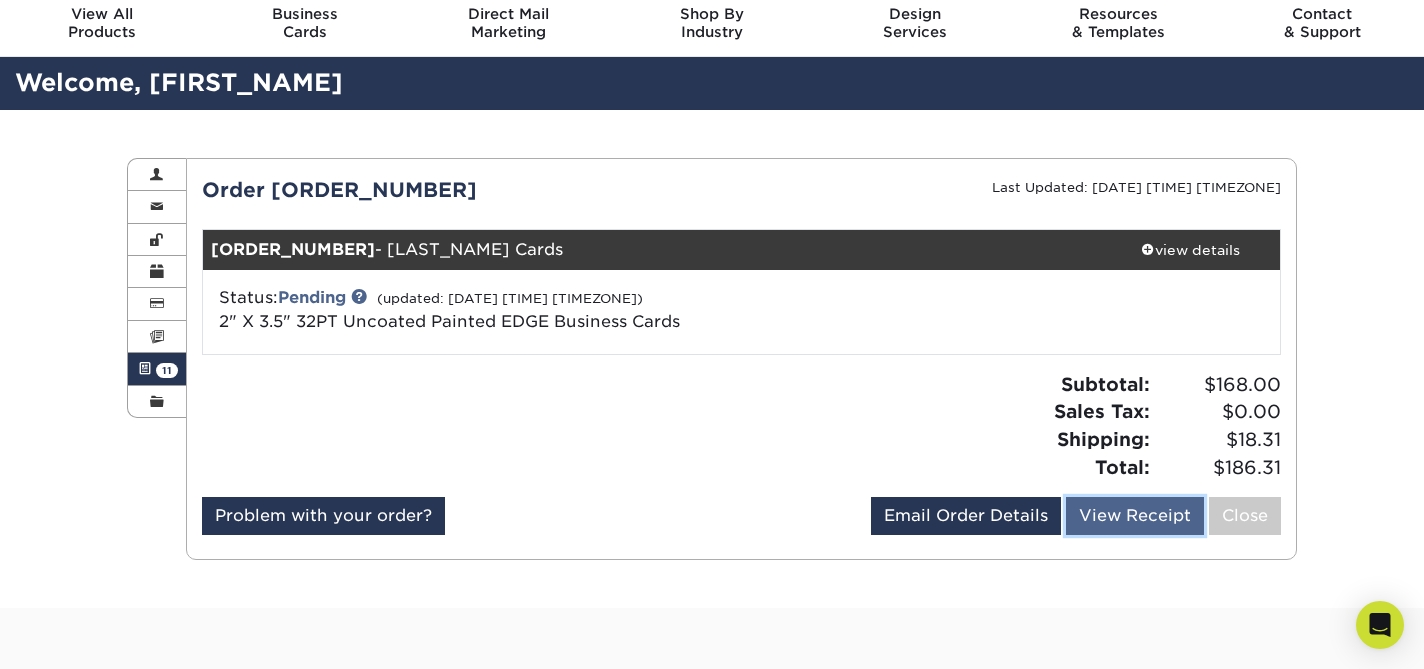 click on "View Receipt" at bounding box center (1135, 516) 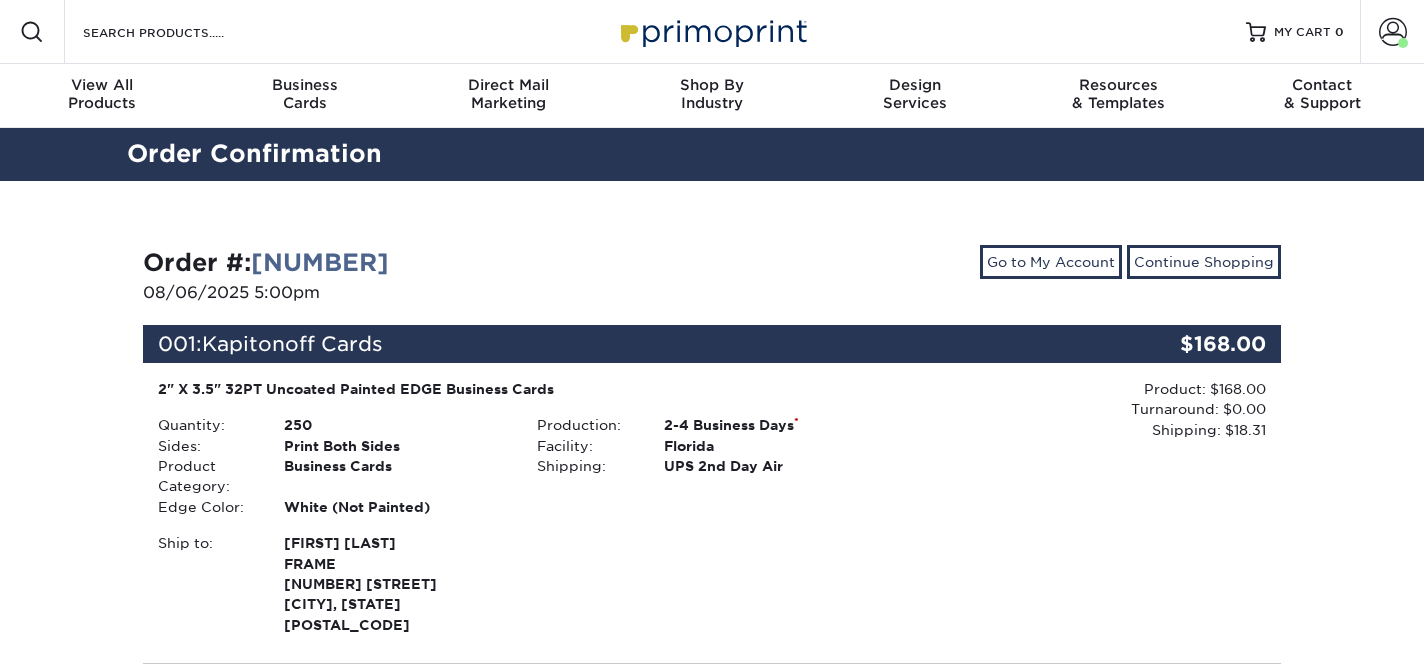 scroll, scrollTop: 0, scrollLeft: 0, axis: both 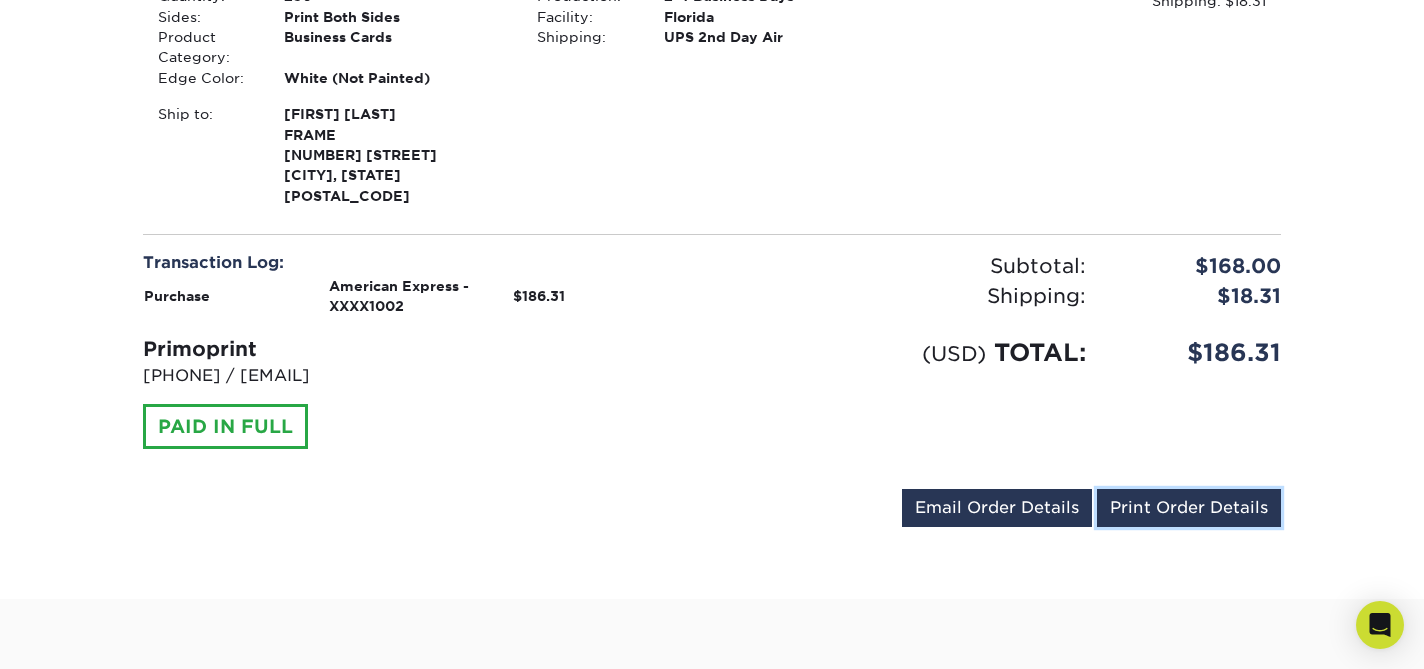 click on "Print Order Details" at bounding box center (1189, 508) 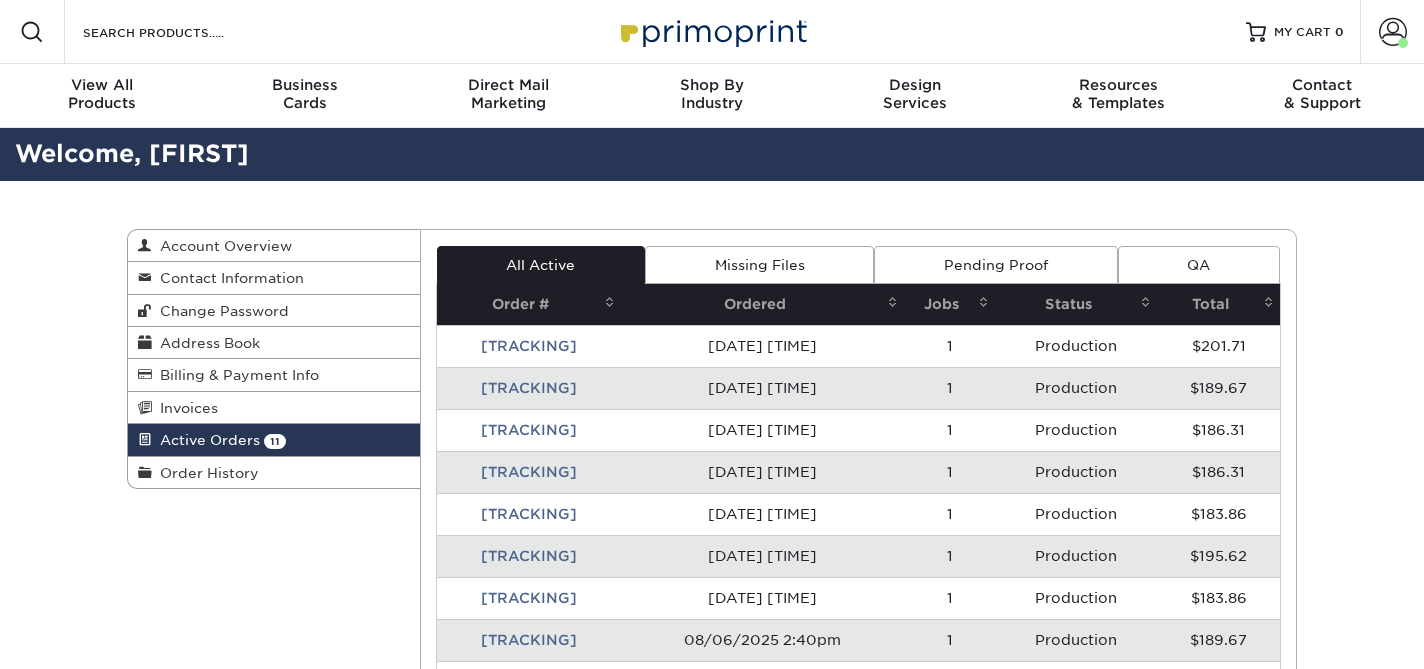 scroll, scrollTop: 0, scrollLeft: 0, axis: both 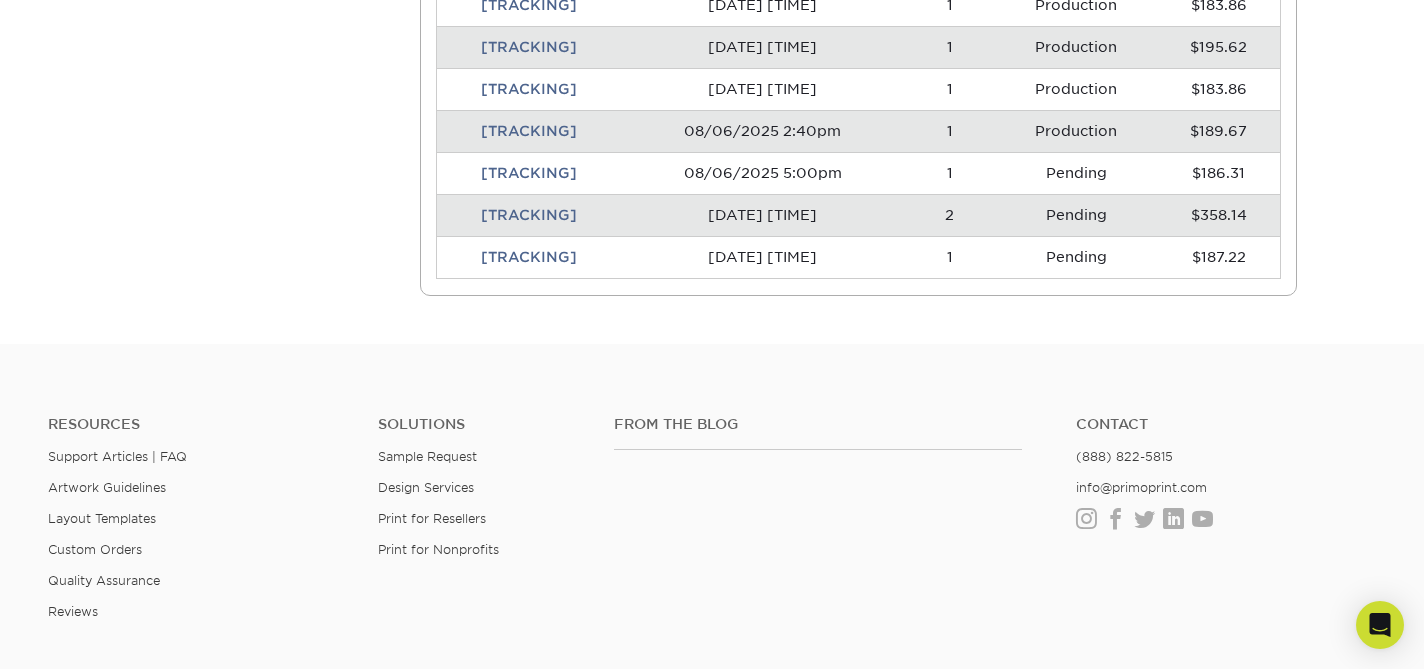 click on "[TRACKING]" at bounding box center [529, 215] 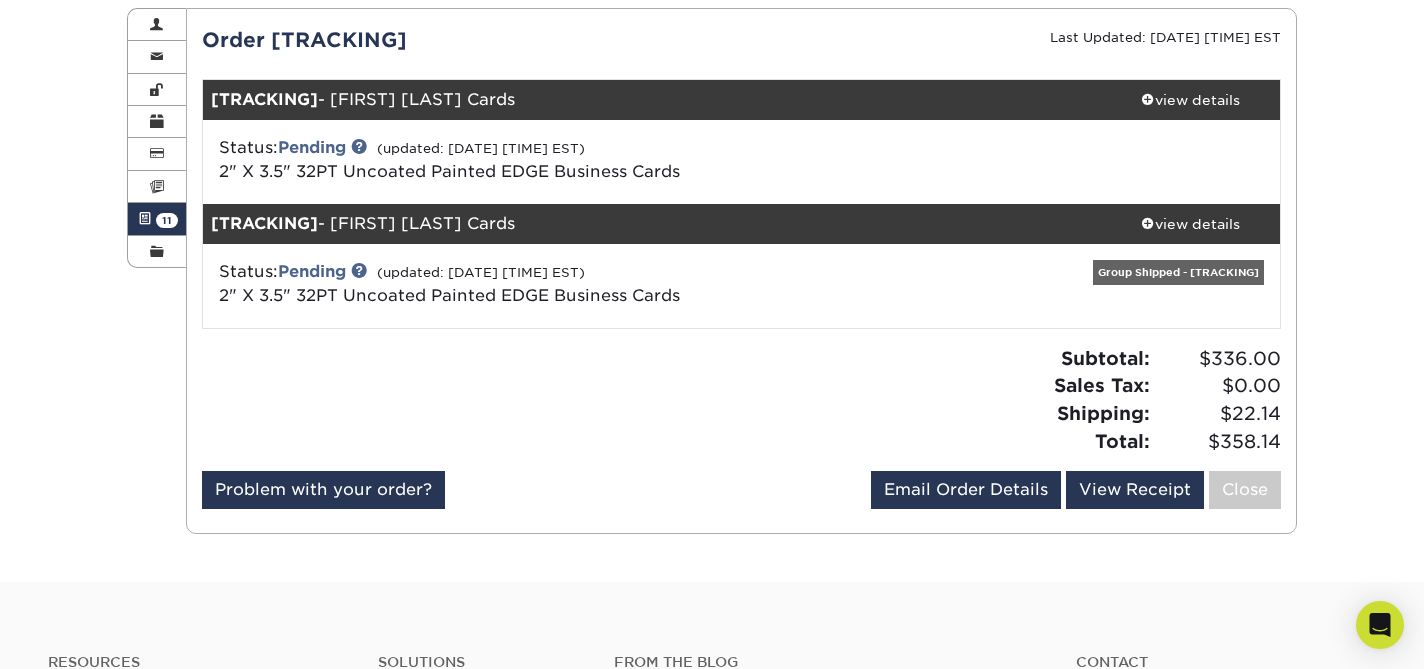 scroll, scrollTop: 261, scrollLeft: 0, axis: vertical 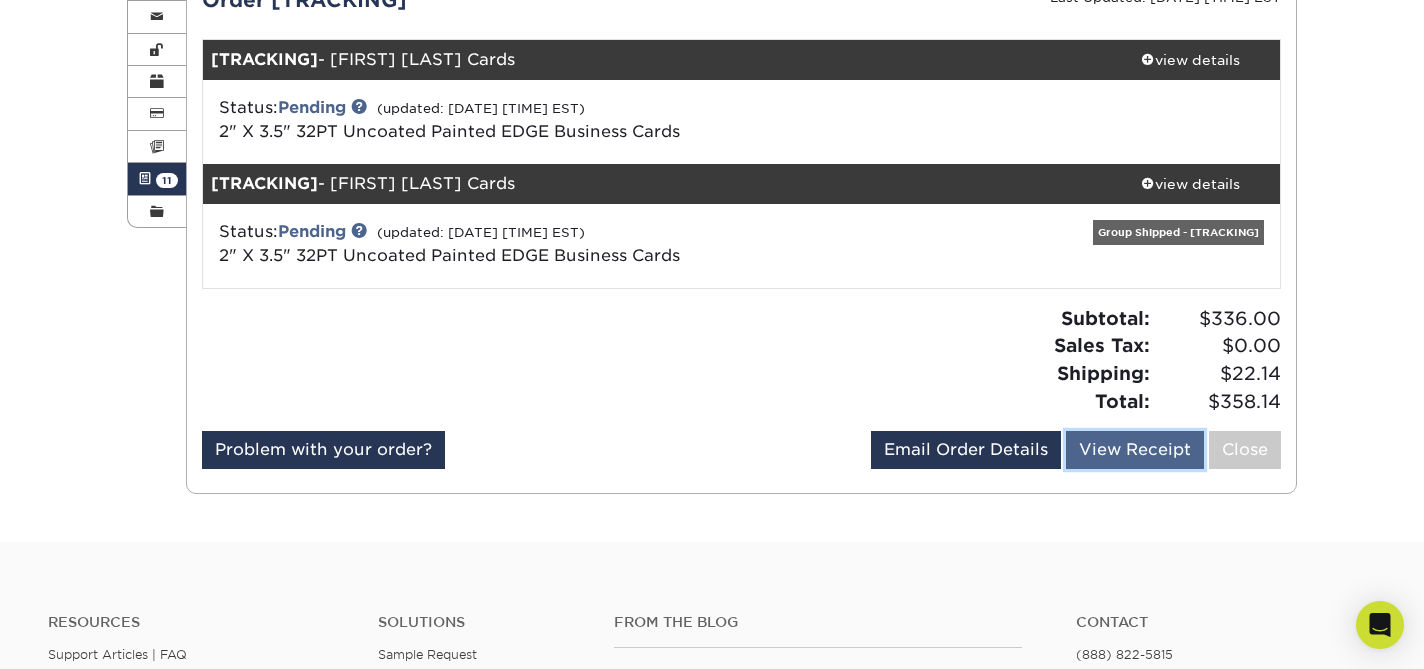 click on "View Receipt" at bounding box center (1135, 450) 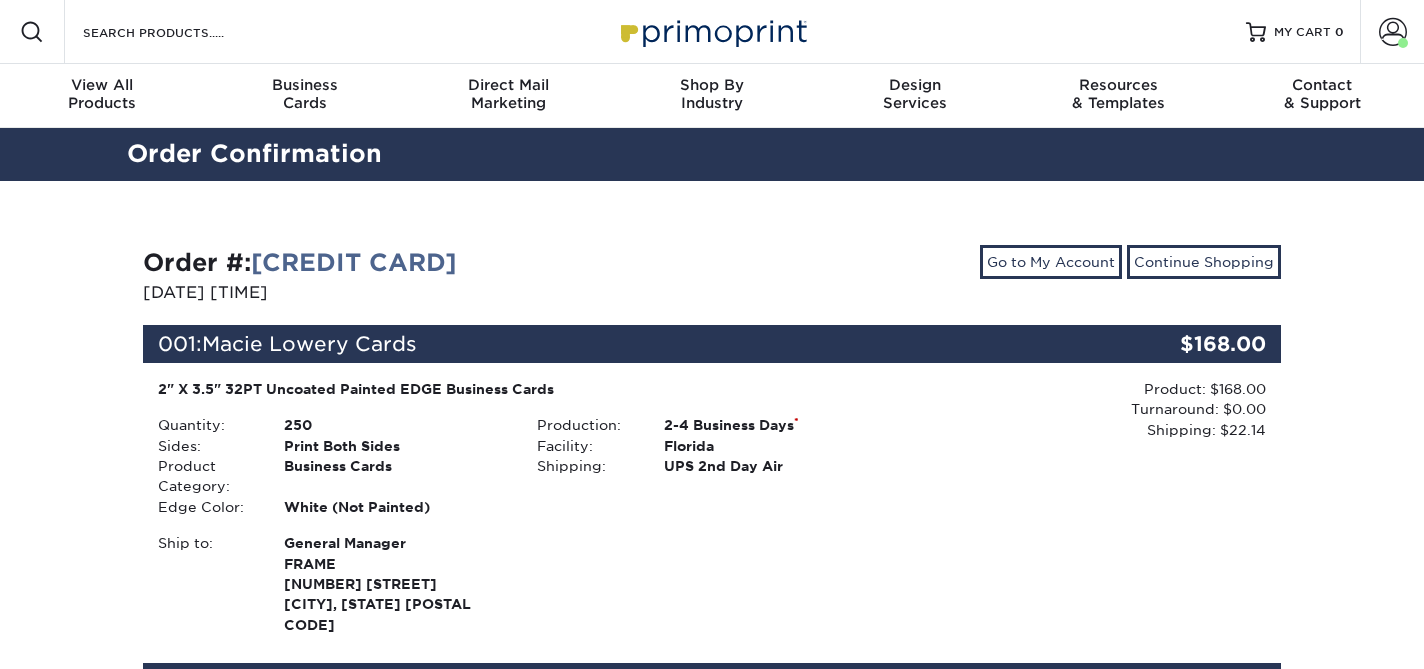 scroll, scrollTop: 0, scrollLeft: 0, axis: both 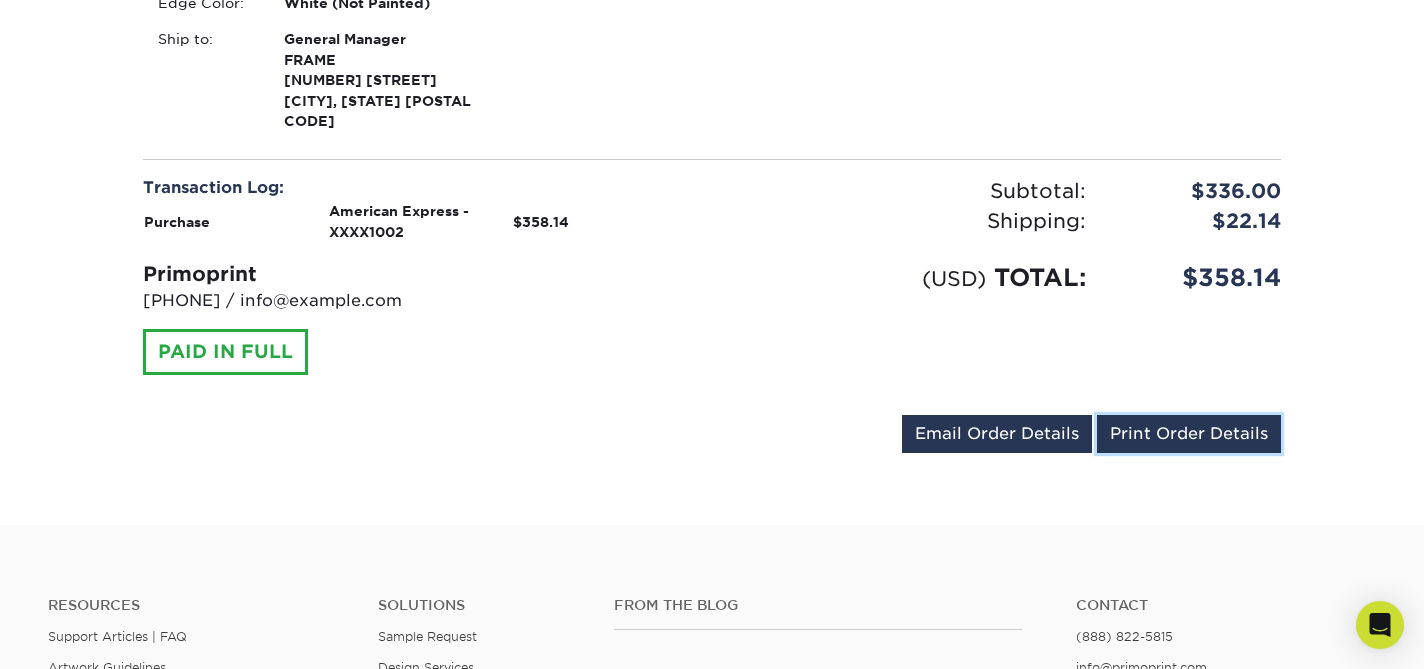 drag, startPoint x: 1167, startPoint y: 398, endPoint x: 1008, endPoint y: 475, distance: 176.66353 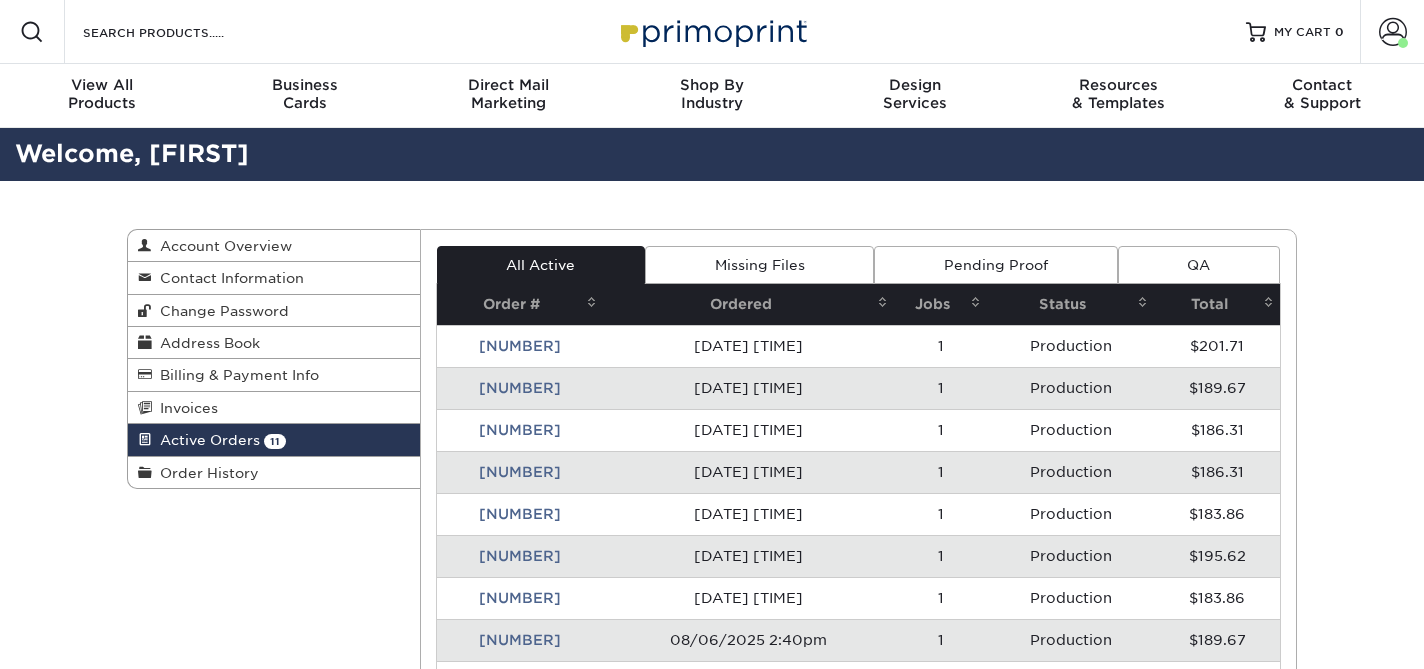 scroll, scrollTop: 0, scrollLeft: 0, axis: both 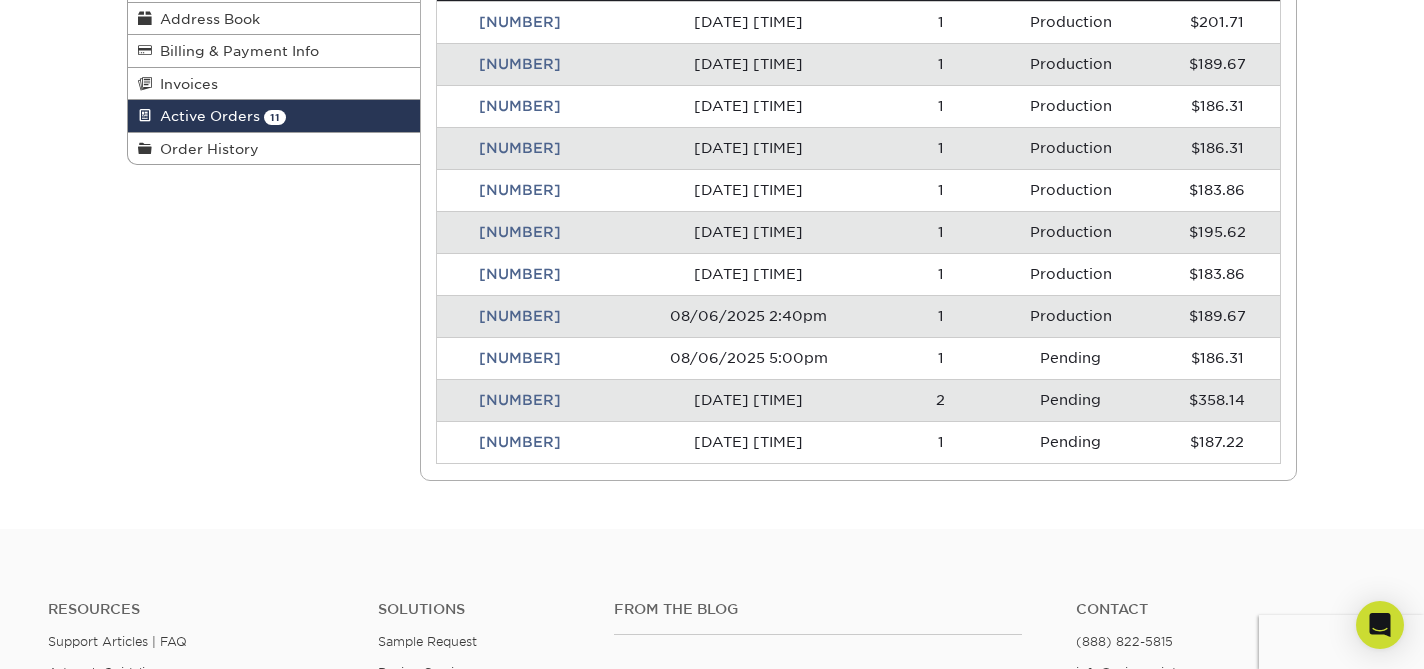 click on "[NUMBER]" at bounding box center (520, 442) 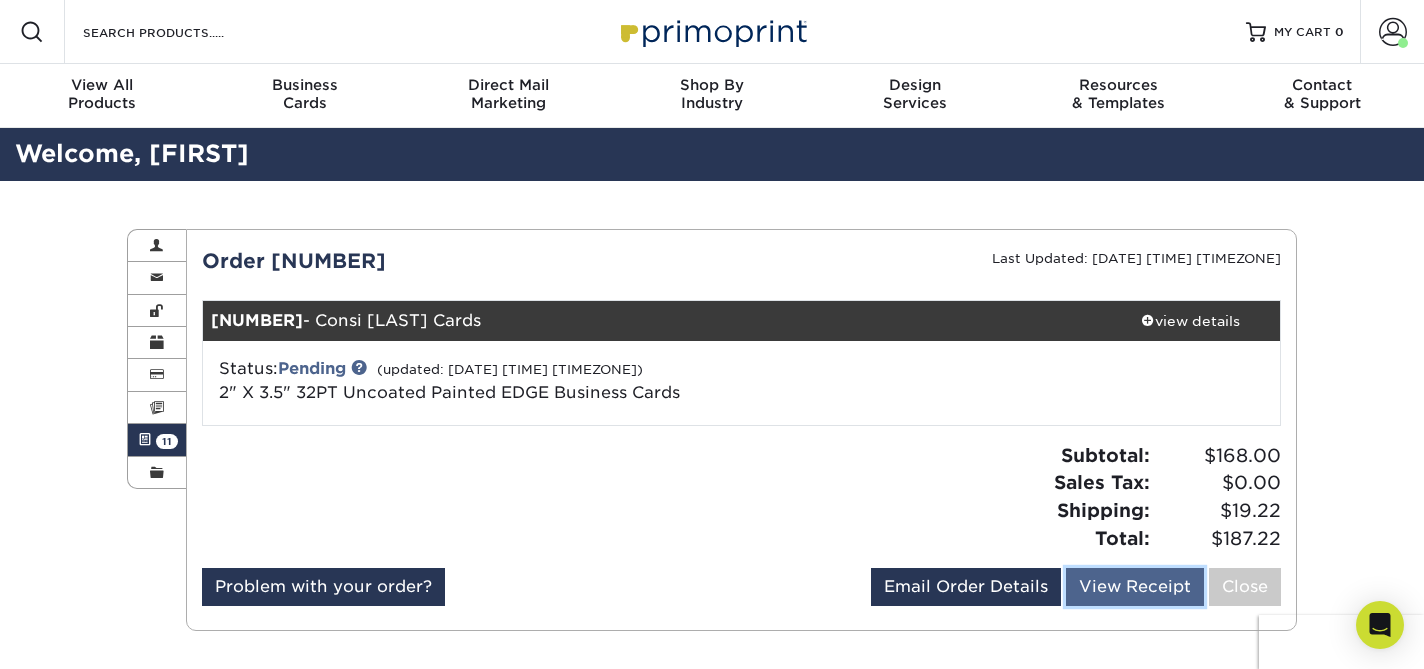 click on "View Receipt" at bounding box center [1135, 587] 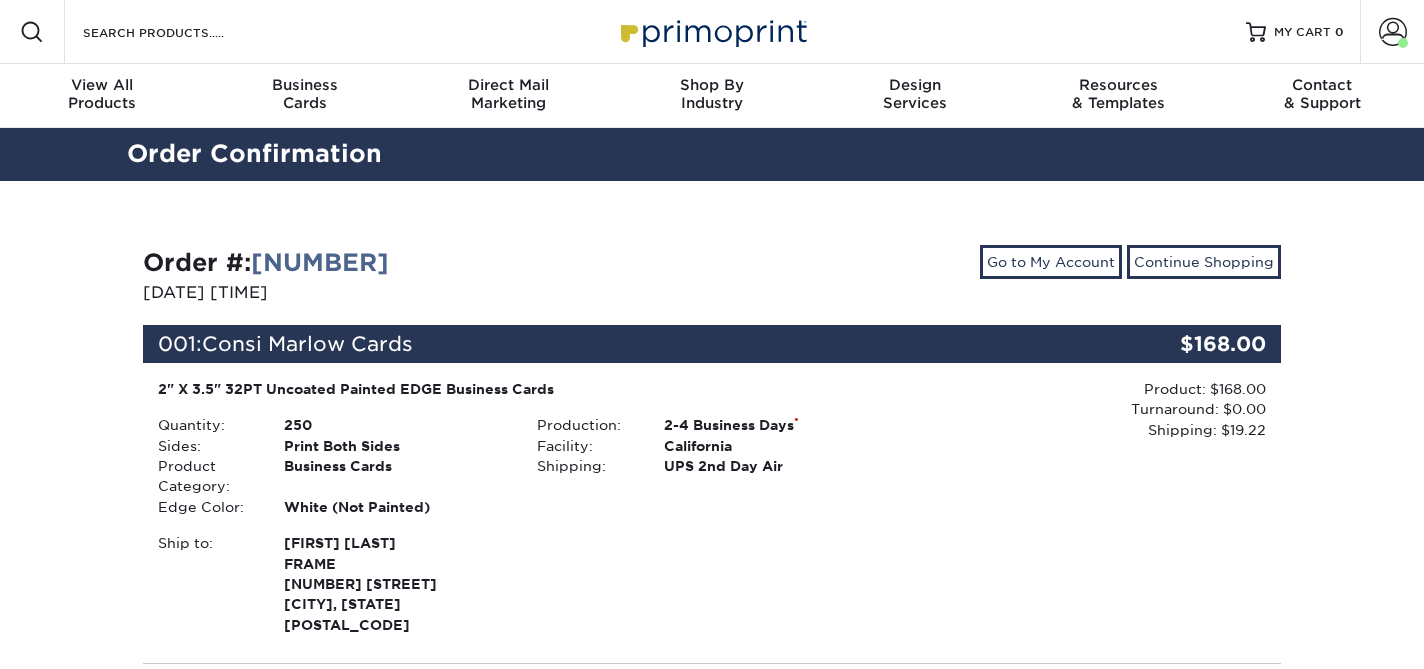 scroll, scrollTop: 0, scrollLeft: 0, axis: both 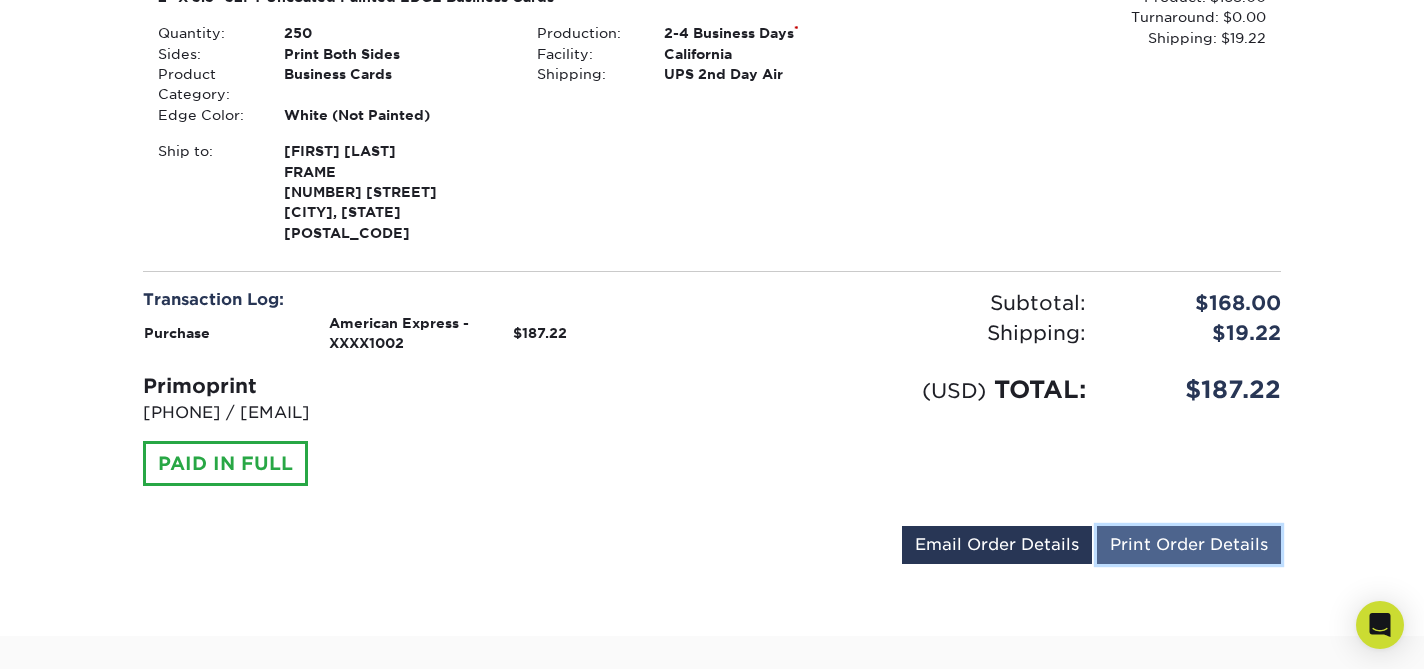 click on "Print Order Details" at bounding box center [1189, 545] 